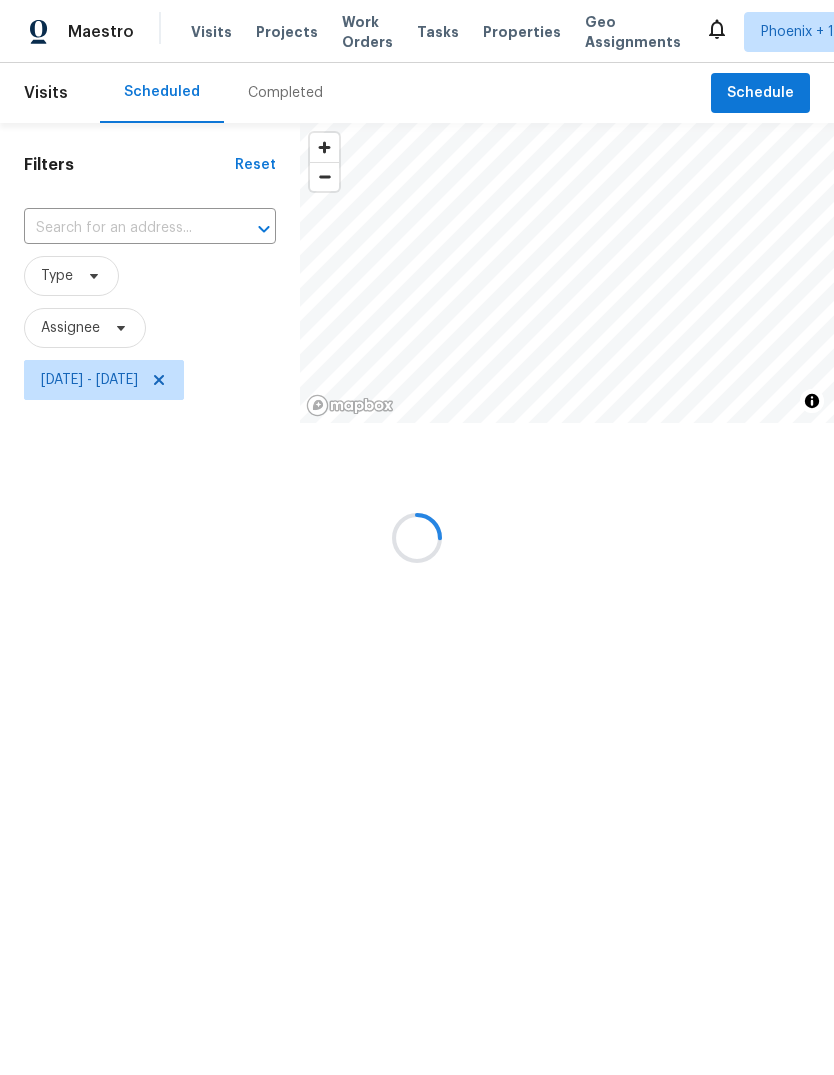 scroll, scrollTop: 0, scrollLeft: 0, axis: both 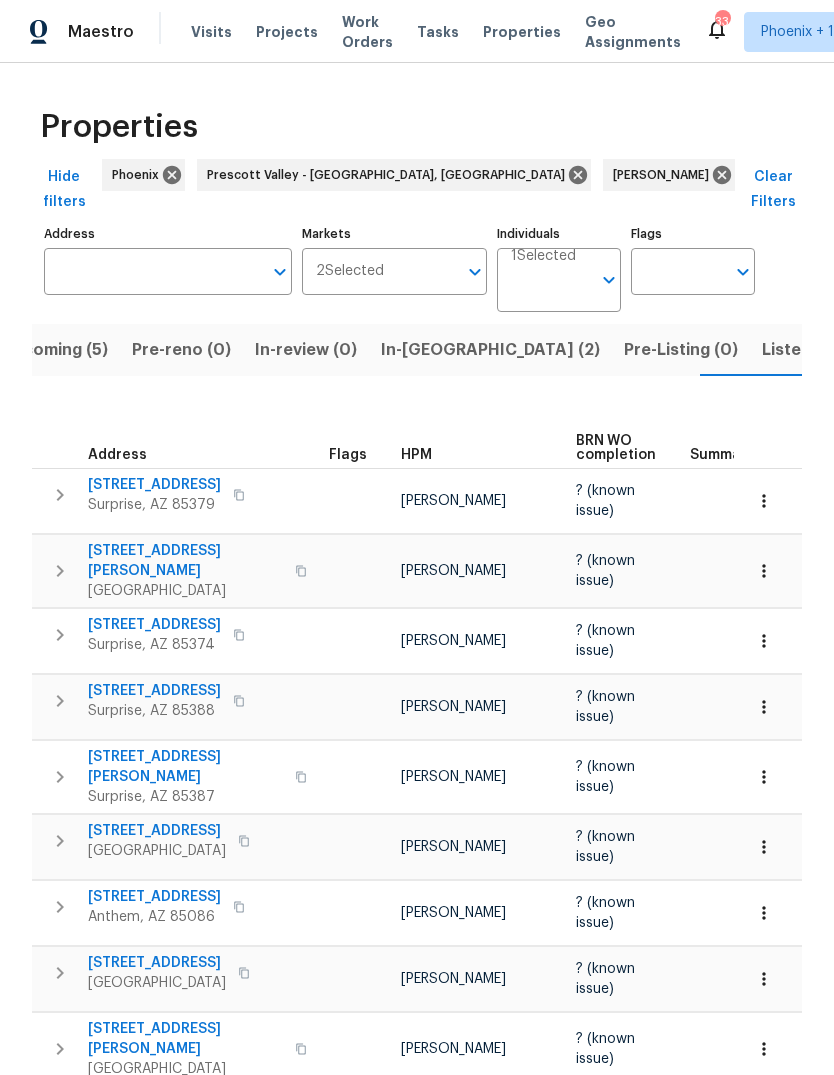 click on "Listed (27)" at bounding box center [804, 350] 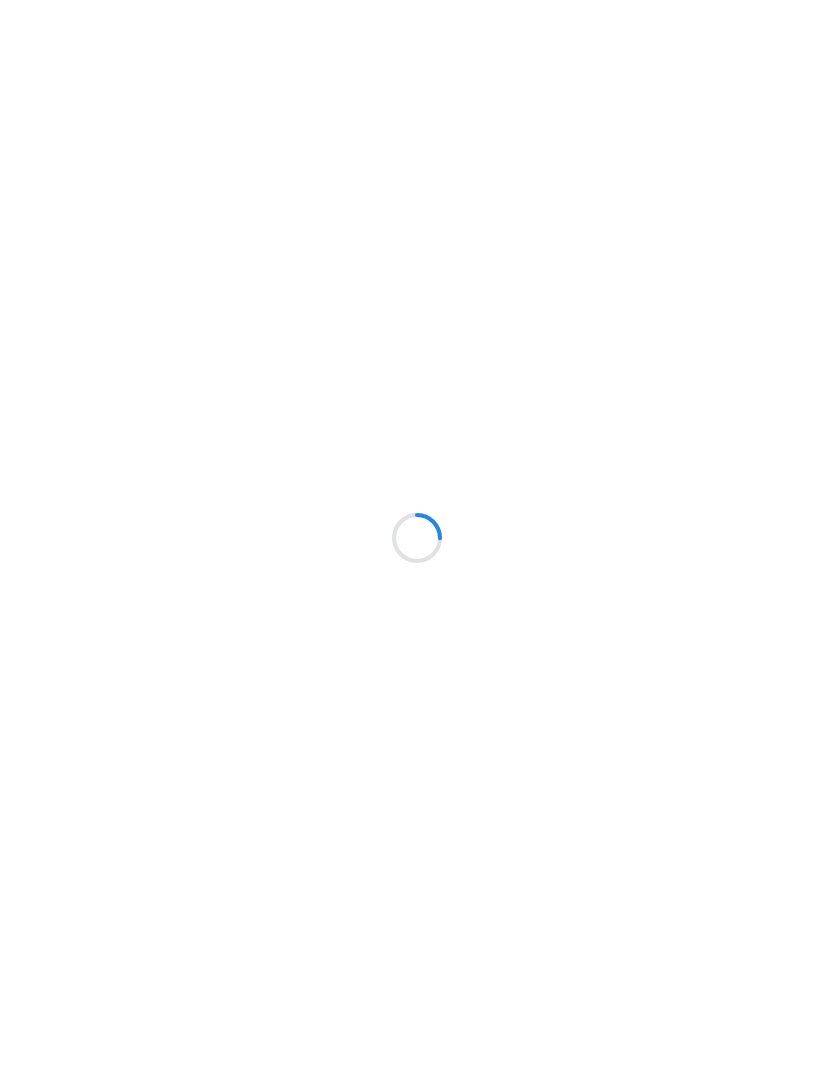 scroll, scrollTop: 0, scrollLeft: 0, axis: both 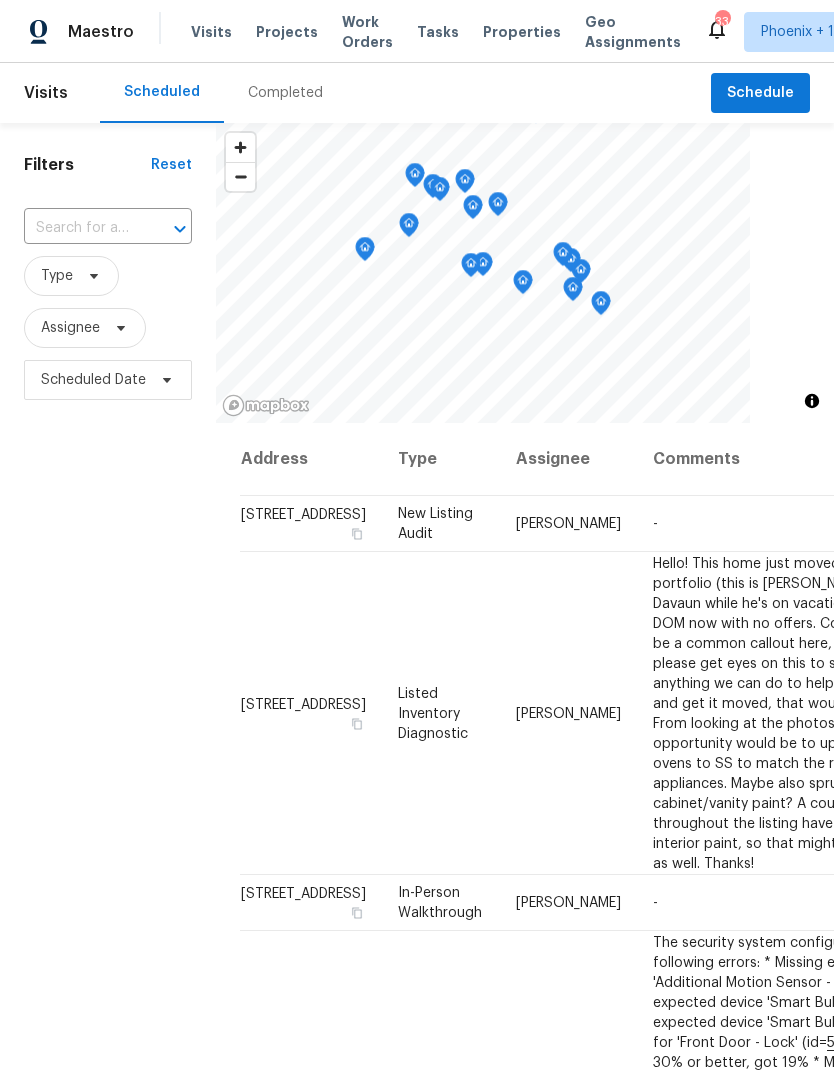 click on "Work Orders" at bounding box center (367, 32) 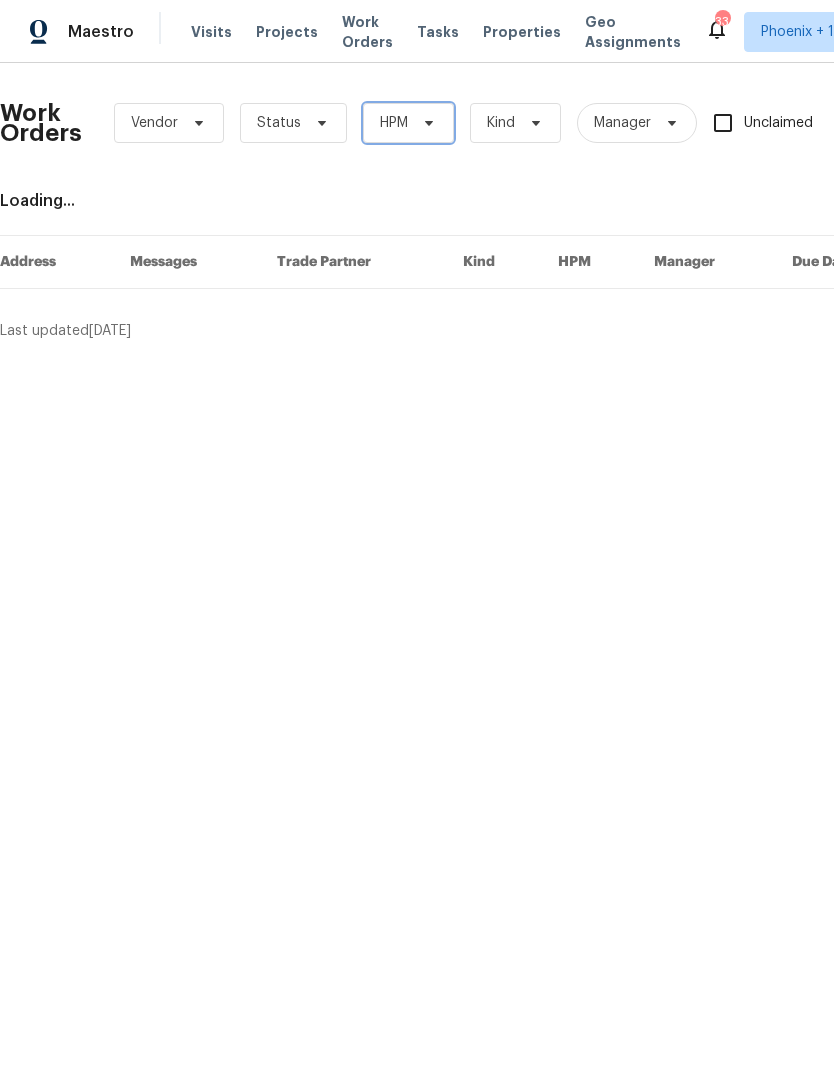 click 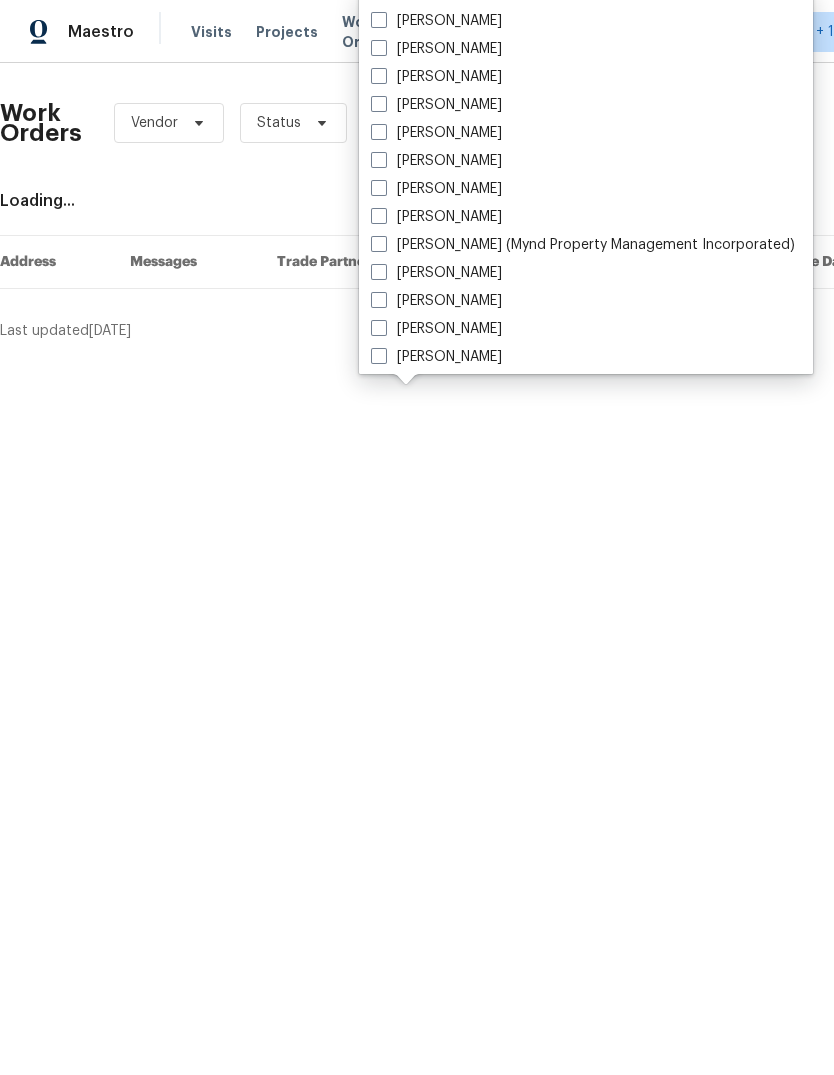 scroll, scrollTop: 213, scrollLeft: 0, axis: vertical 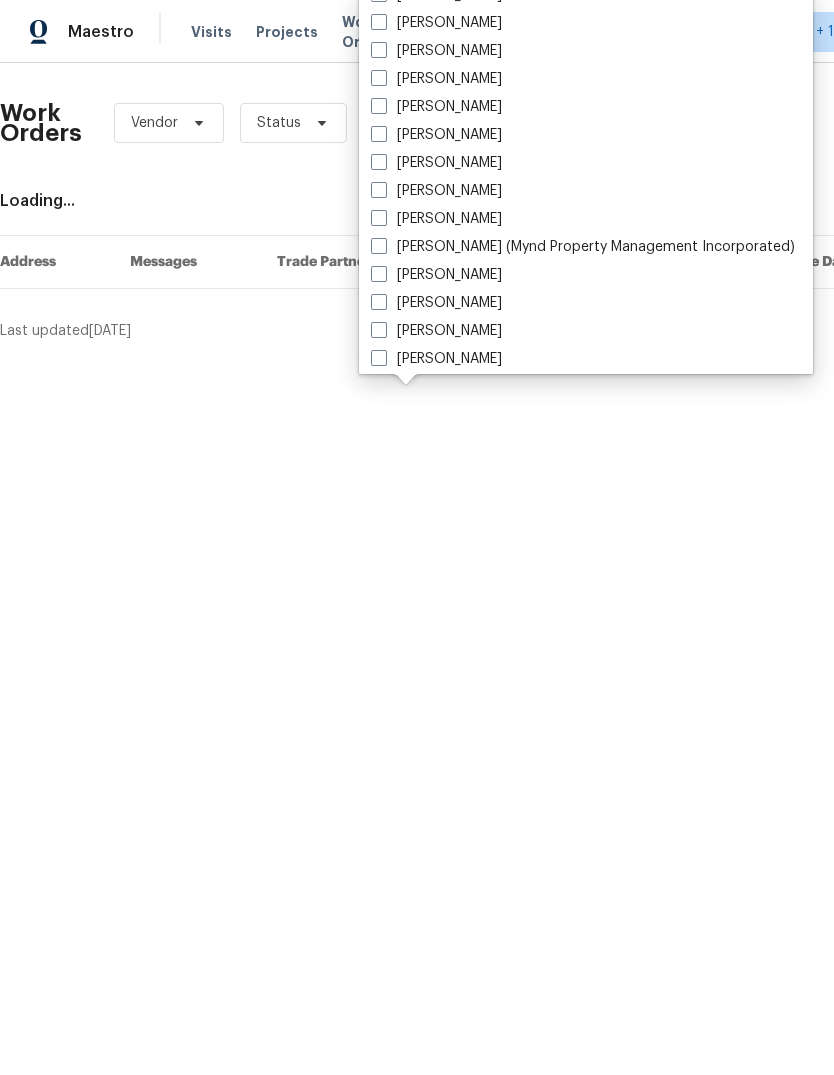 click at bounding box center (379, 330) 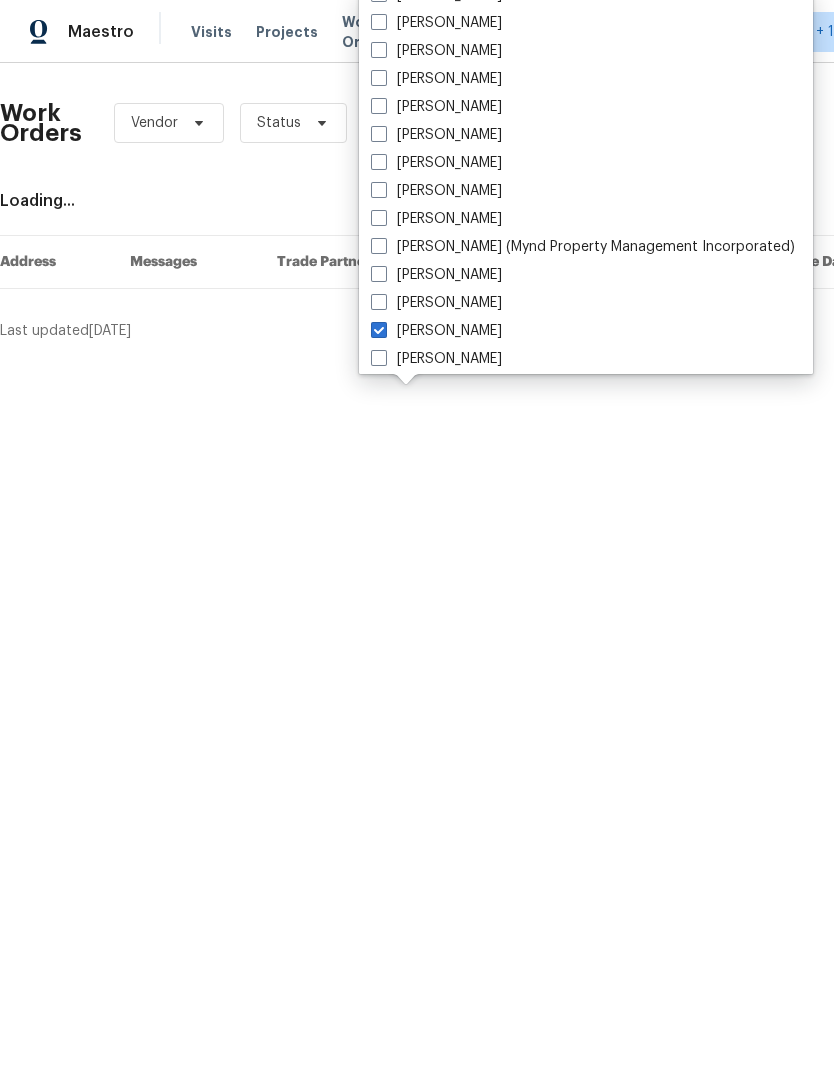 checkbox on "true" 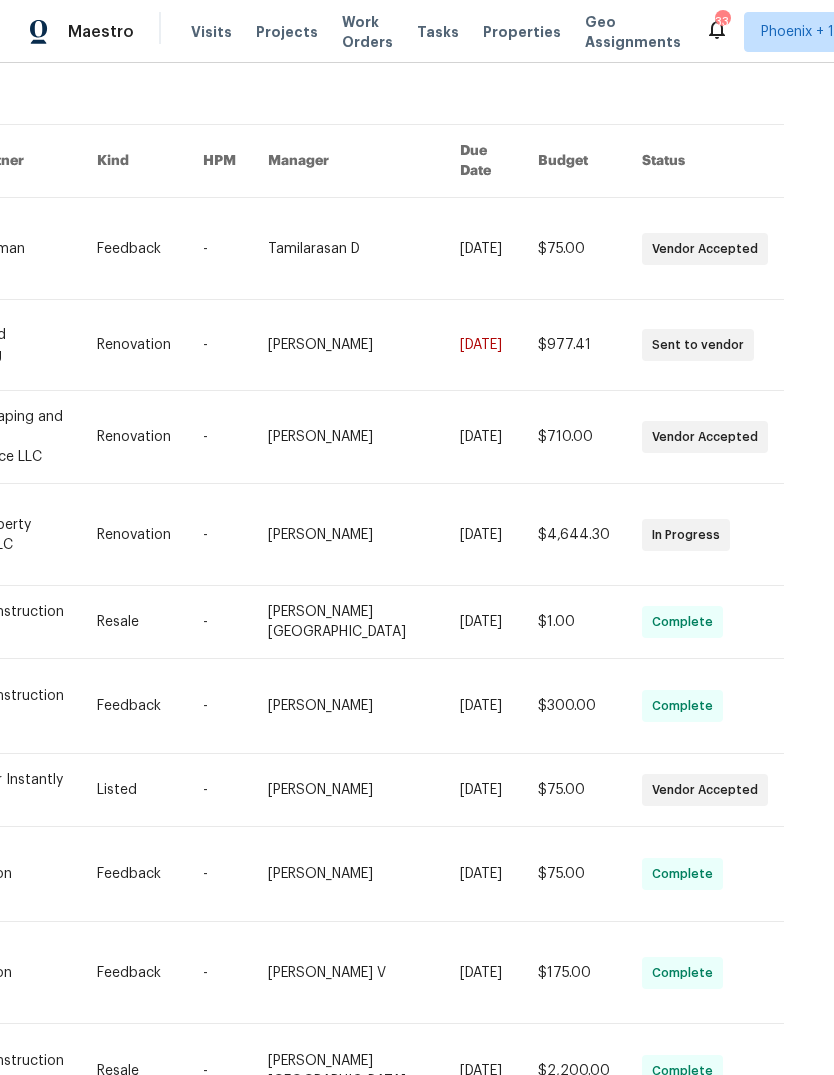 scroll, scrollTop: 110, scrollLeft: 362, axis: both 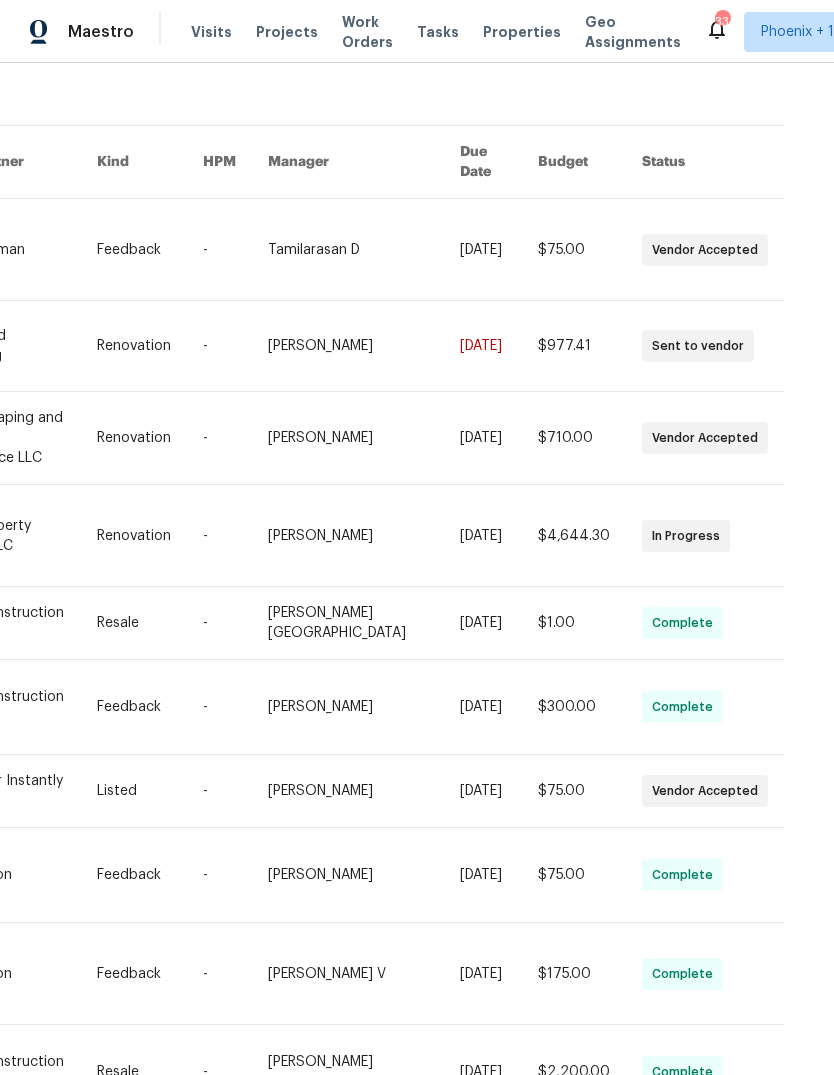 click 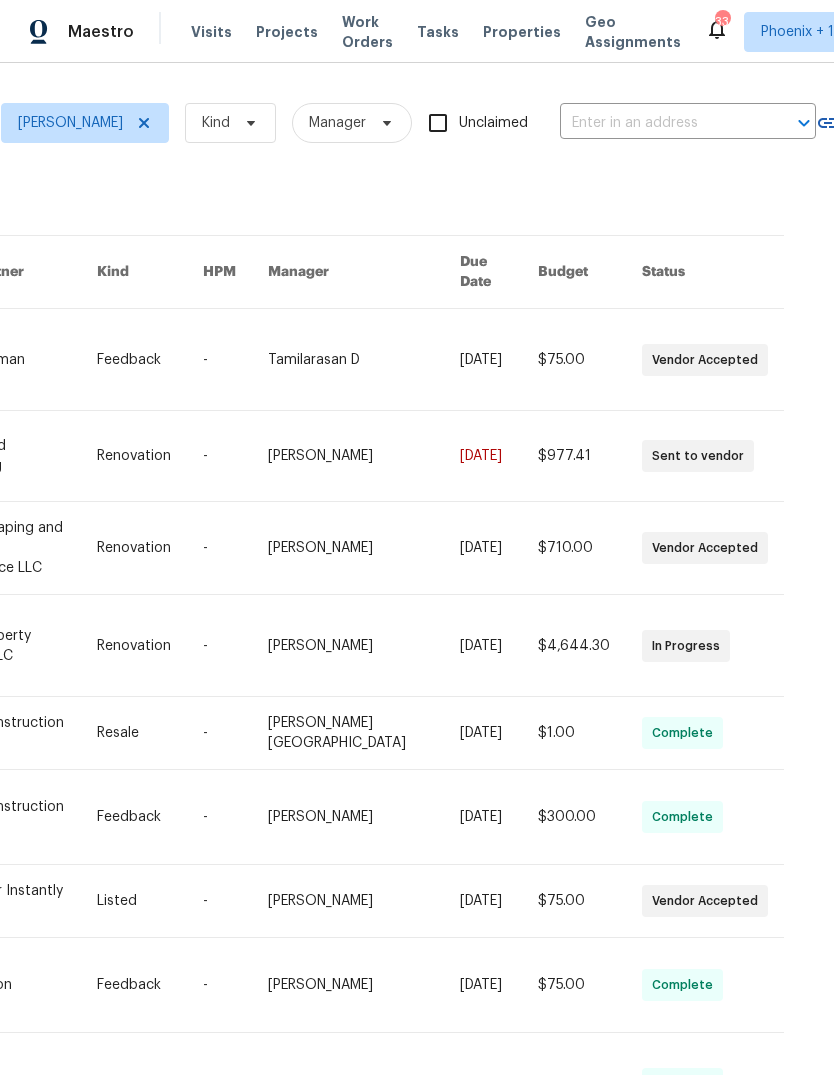 scroll, scrollTop: 0, scrollLeft: 0, axis: both 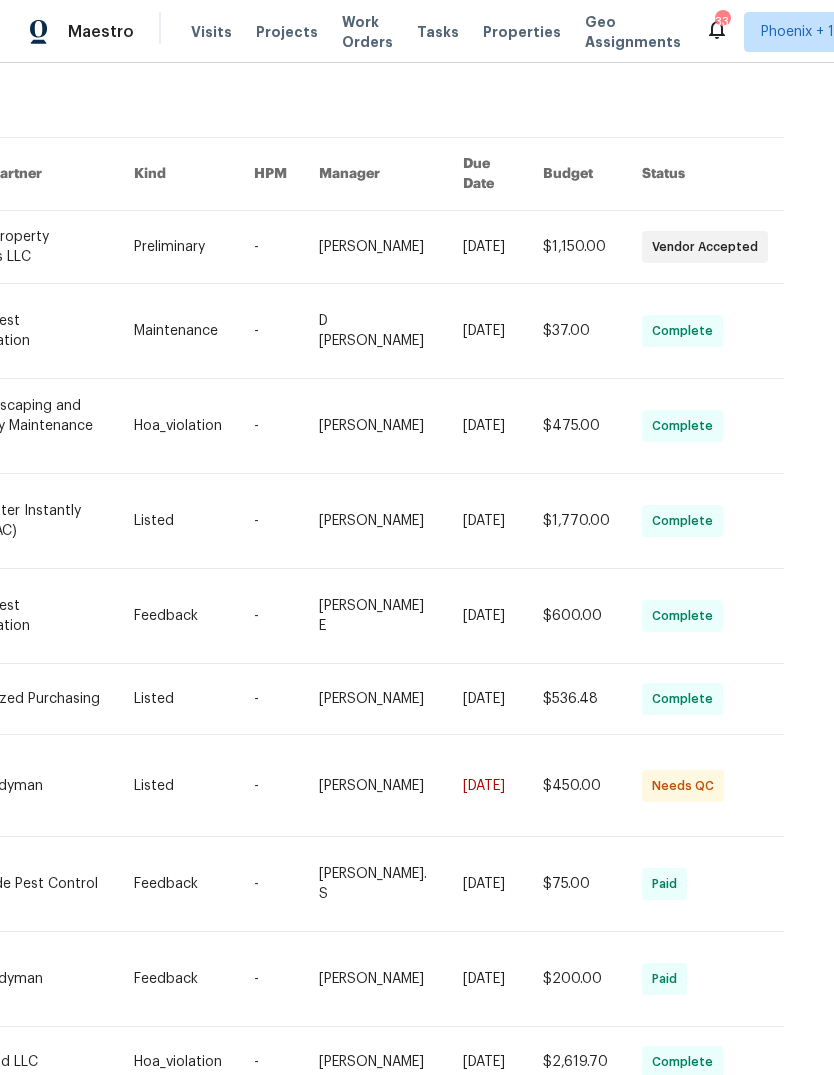 click on "Work Orders Vendor Status Eric Scott Kind Manager Unclaimed ​ View Reno Index 969 work orders Address Messages Trade Partner Kind HPM Manager Due Date Budget Status 16806 W Dove Wing Way, Surprise, AZ   85387 Equity Property Services LLC Preliminary - Billie Atchley 8/4/2025 $1,150.00 Vendor Accepted 40728 N Hudson Trl, Anthem, AZ   85086 2 Southwest Preservation Maintenance - D Kamesh 7/8/2025 $37.00 Complete 9206 W Hidden Valley Ln, Sun City, AZ   85351 1 DF Landscaping and Property Maintenance LLC Hoa_violation - Udhaya Kumari 7/5/2025 $475.00 Complete 4127 W Acorn Valley Trl, New River, AZ   85087 1 Feel Better Instantly (FBI HVAC) Listed - Eric Scott 7/7/2025 $1,770.00 Complete 25038 N 40th Ave, Phoenix, AZ   85083 4 Southwest Preservation Feedback - Keerthana E 7/5/2025 $600.00 Complete 16370 W Rimrock St, Surprise, AZ   85388 Centralized Purchasing Listed - Stephanie Paul 6/25/2025 $536.48 Complete 10101 N 91st Ave Unit 162, Peoria, AZ   85345 4 HM-Handyman Listed - Eric Scott 6/27/2025 $450.00   3 -" at bounding box center (417, 569) 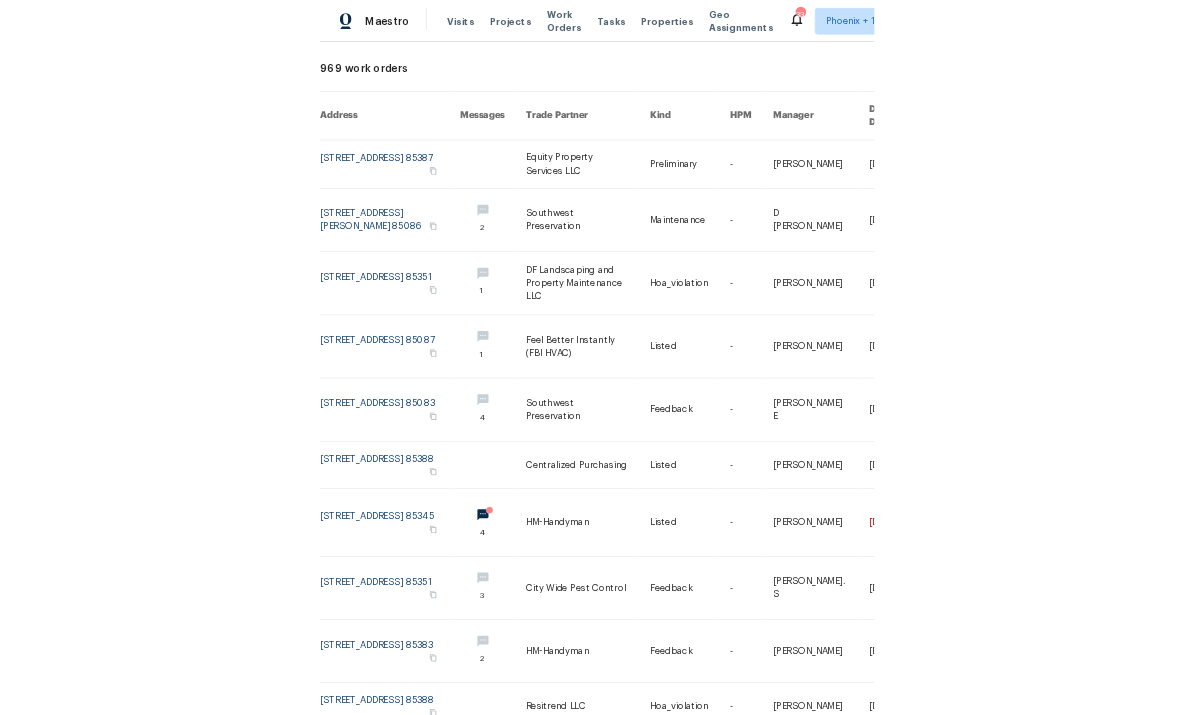 scroll, scrollTop: 98, scrollLeft: 0, axis: vertical 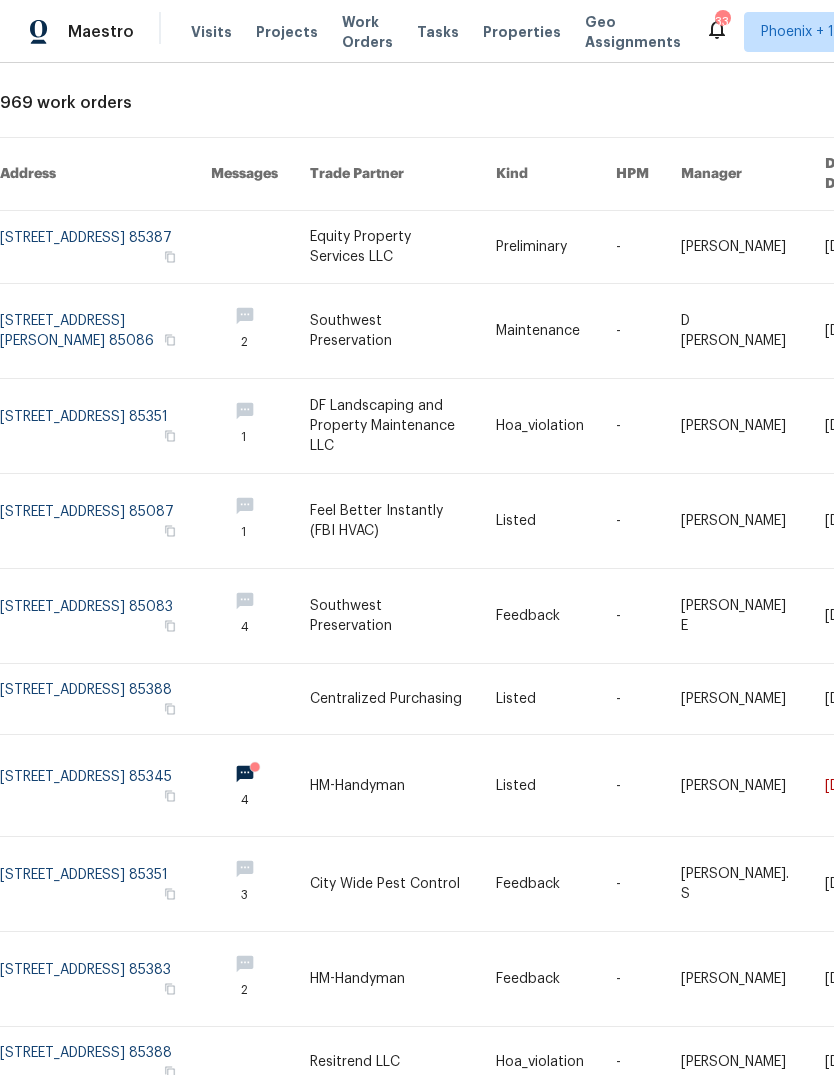 click at bounding box center (403, 785) 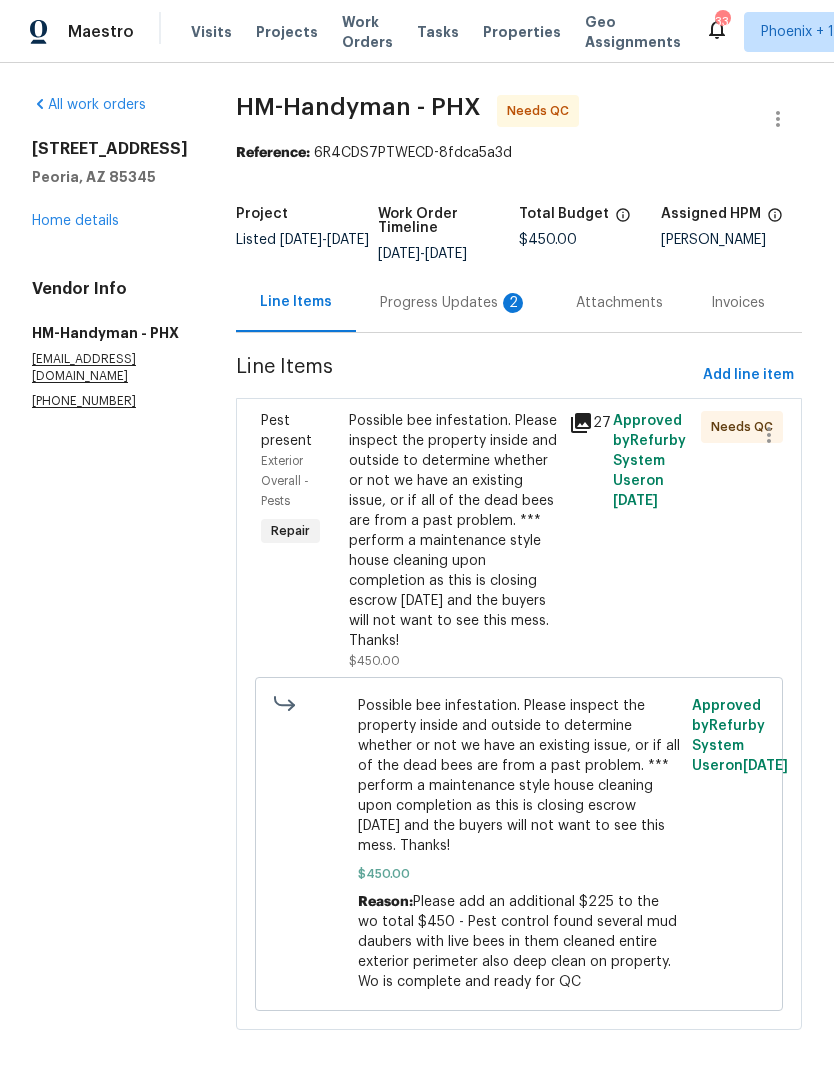 click on "Progress Updates 2" at bounding box center (454, 303) 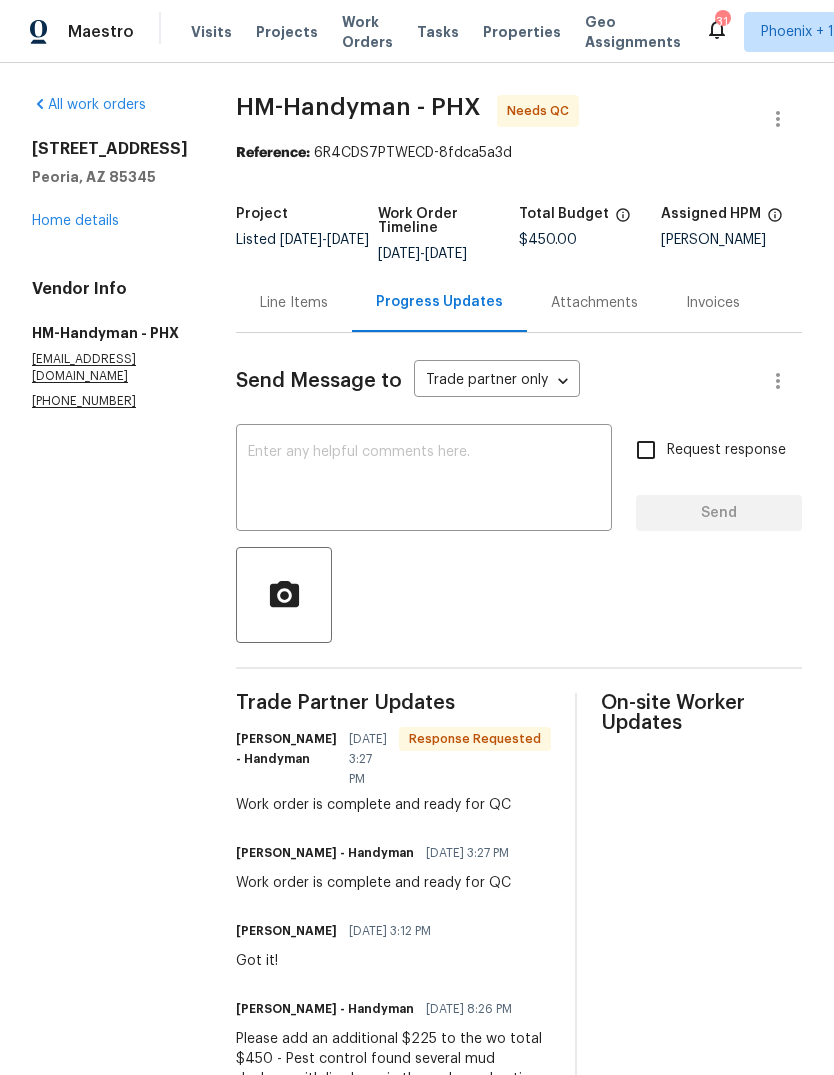 scroll, scrollTop: 0, scrollLeft: 0, axis: both 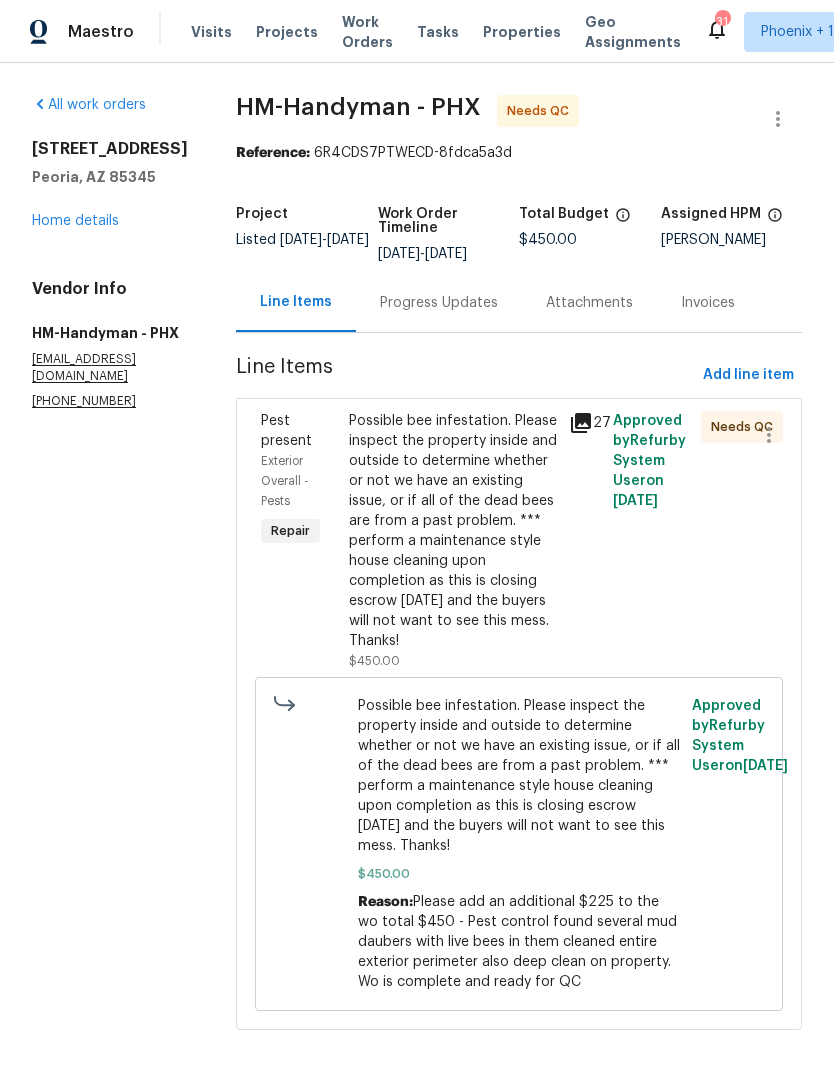 click on "Possible bee infestation. Please inspect the property inside and outside to determine whether or not we have an existing issue, or if all of the dead bees are from a past problem. *** perform a maintenance style house cleaning upon completion as this is closing escrow tomorrow and the buyers will not want to see this mess. Thanks!" at bounding box center [453, 531] 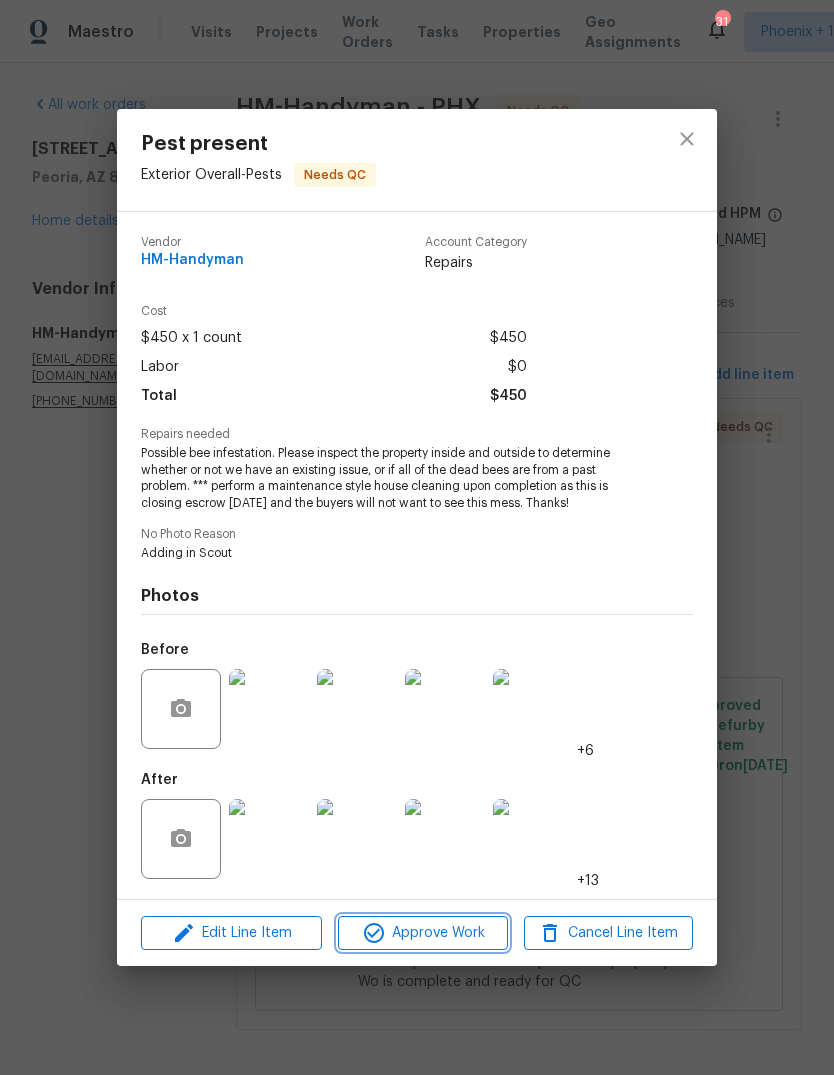 click on "Approve Work" at bounding box center [422, 933] 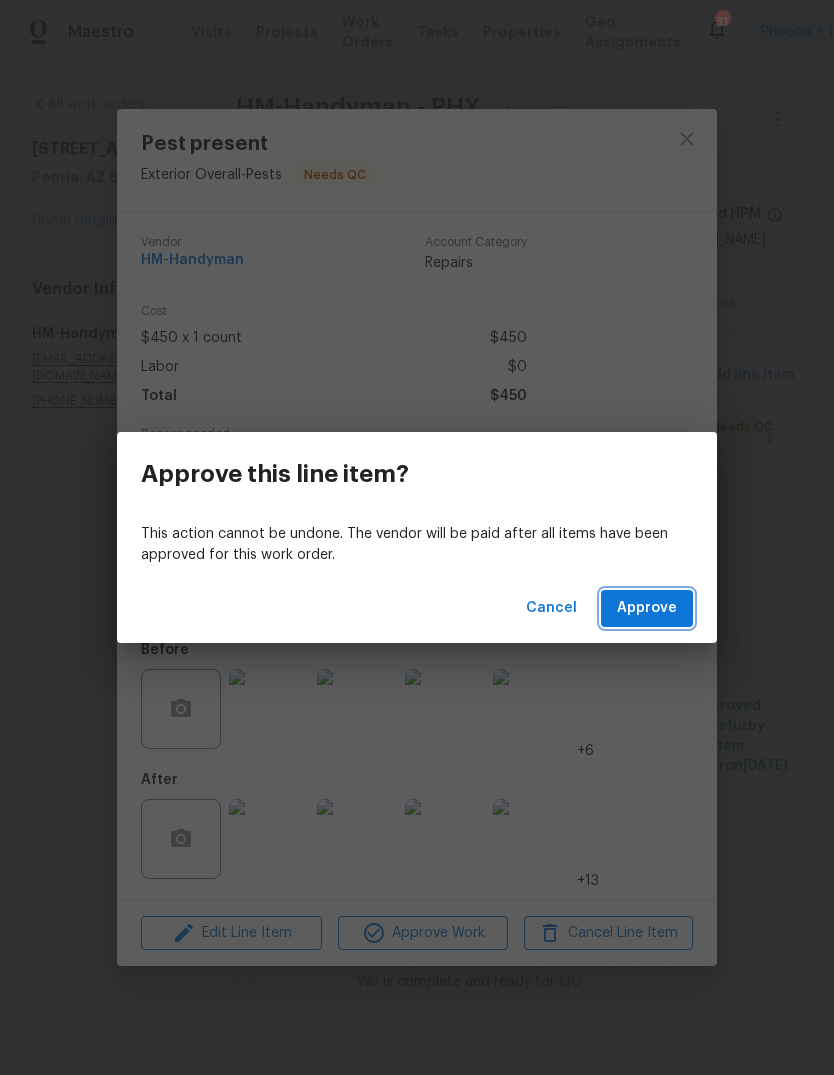 click on "Approve" at bounding box center [647, 608] 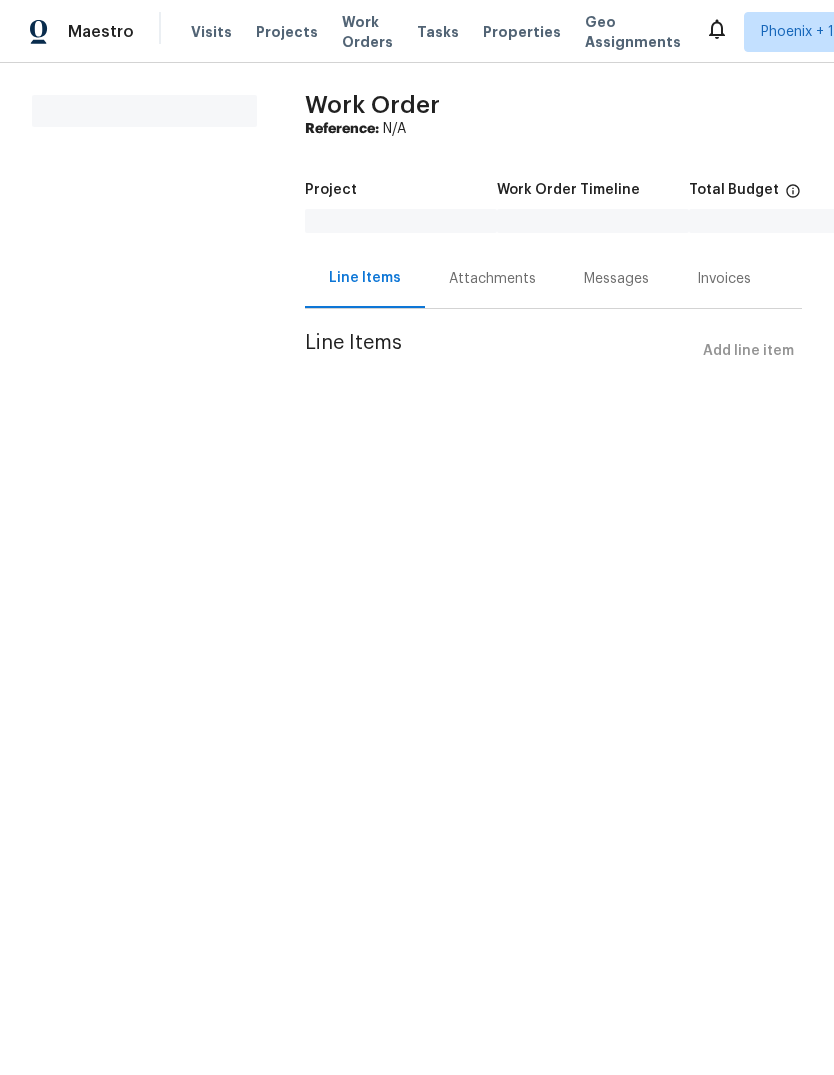 scroll, scrollTop: 0, scrollLeft: 0, axis: both 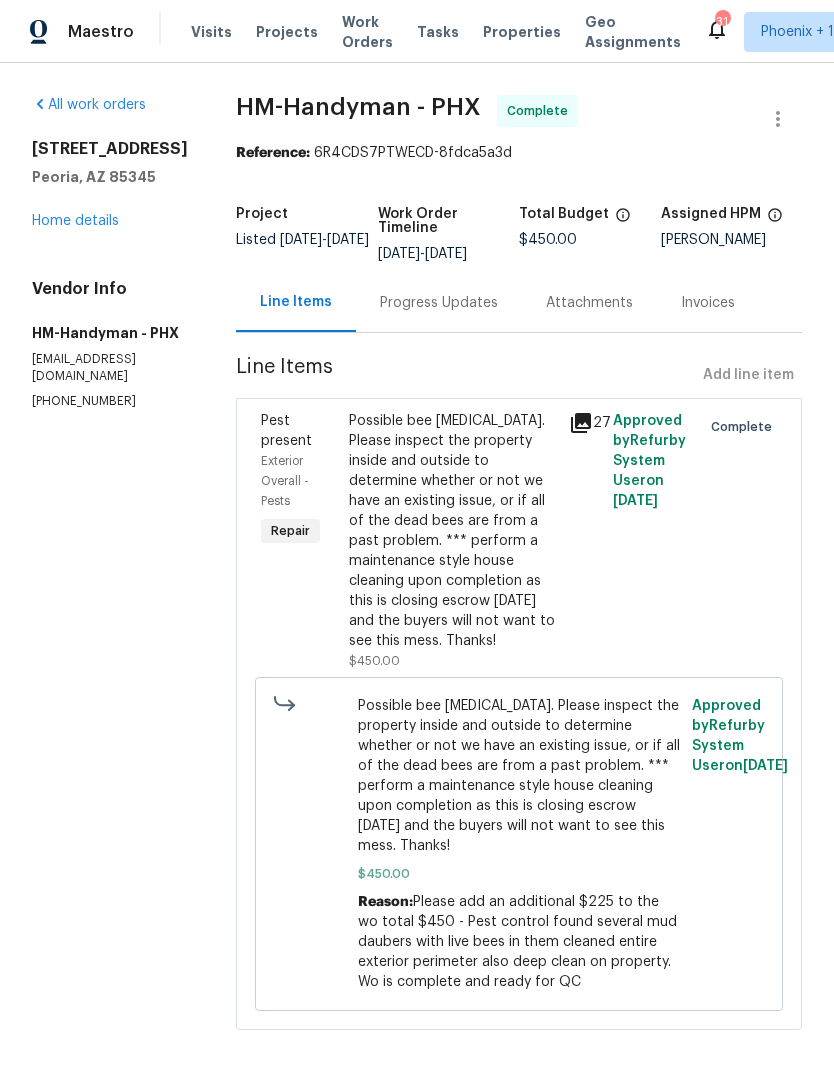 click on "Work Orders" at bounding box center [367, 32] 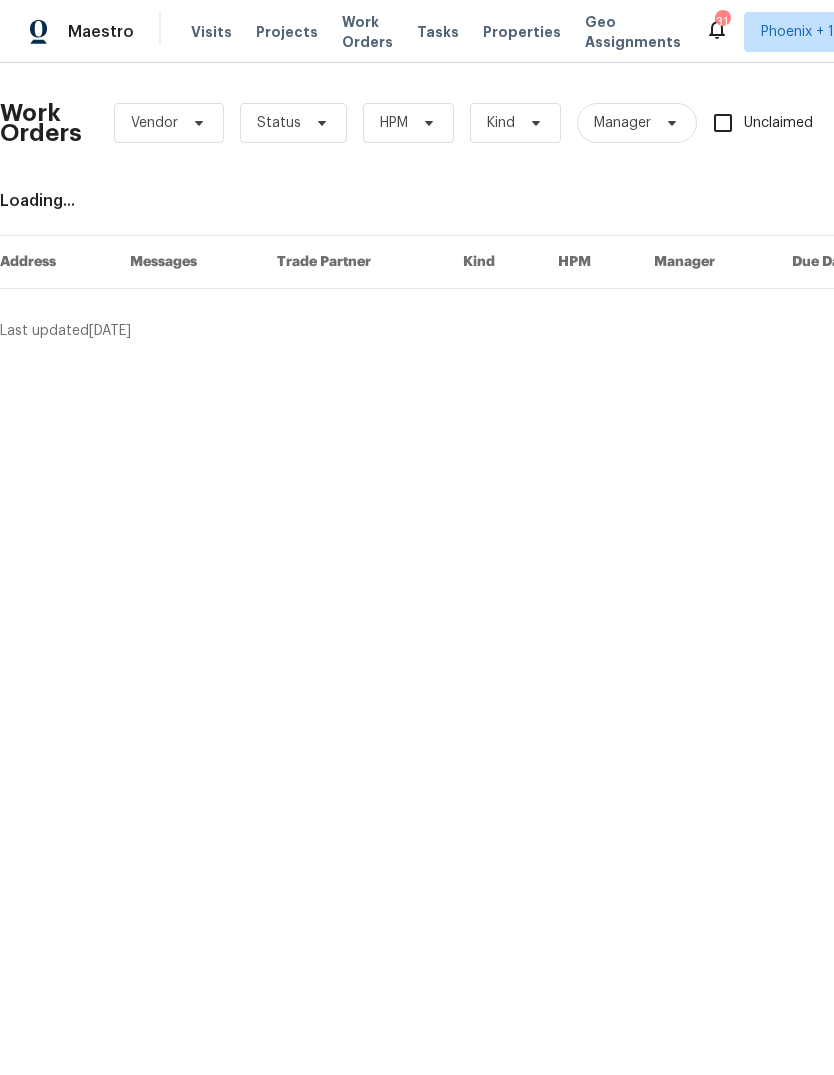 scroll, scrollTop: 0, scrollLeft: 216, axis: horizontal 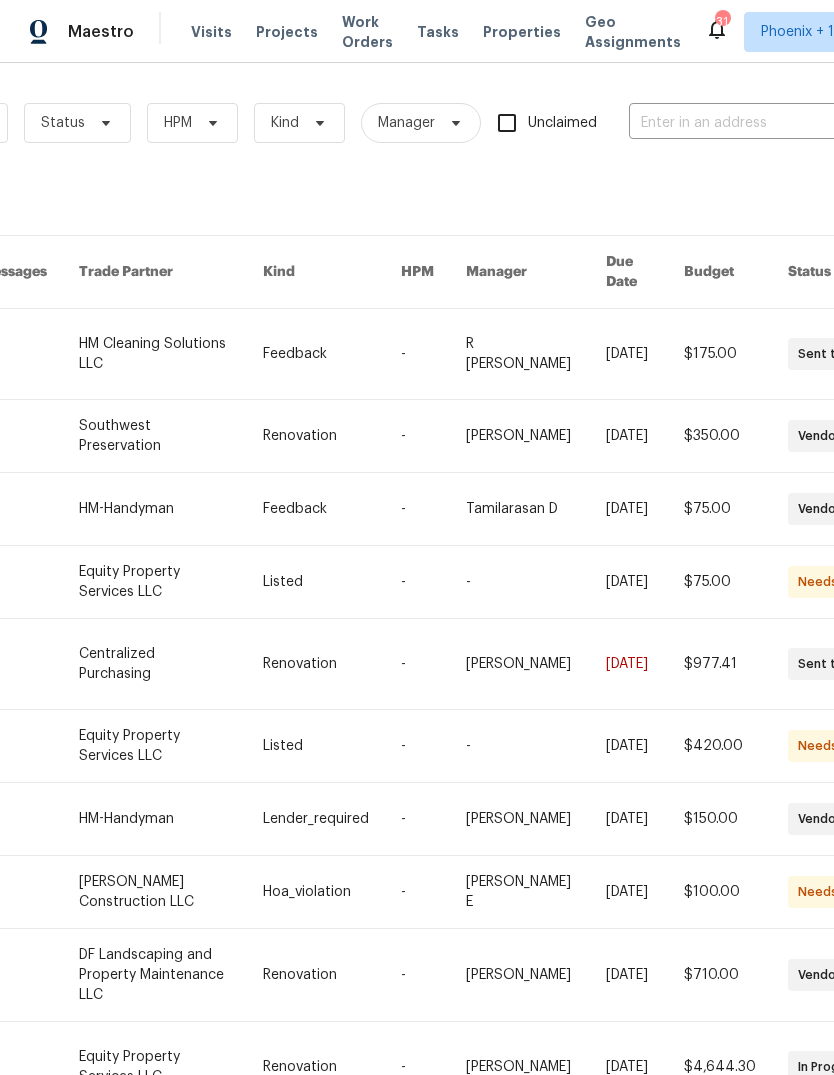 click at bounding box center [729, 123] 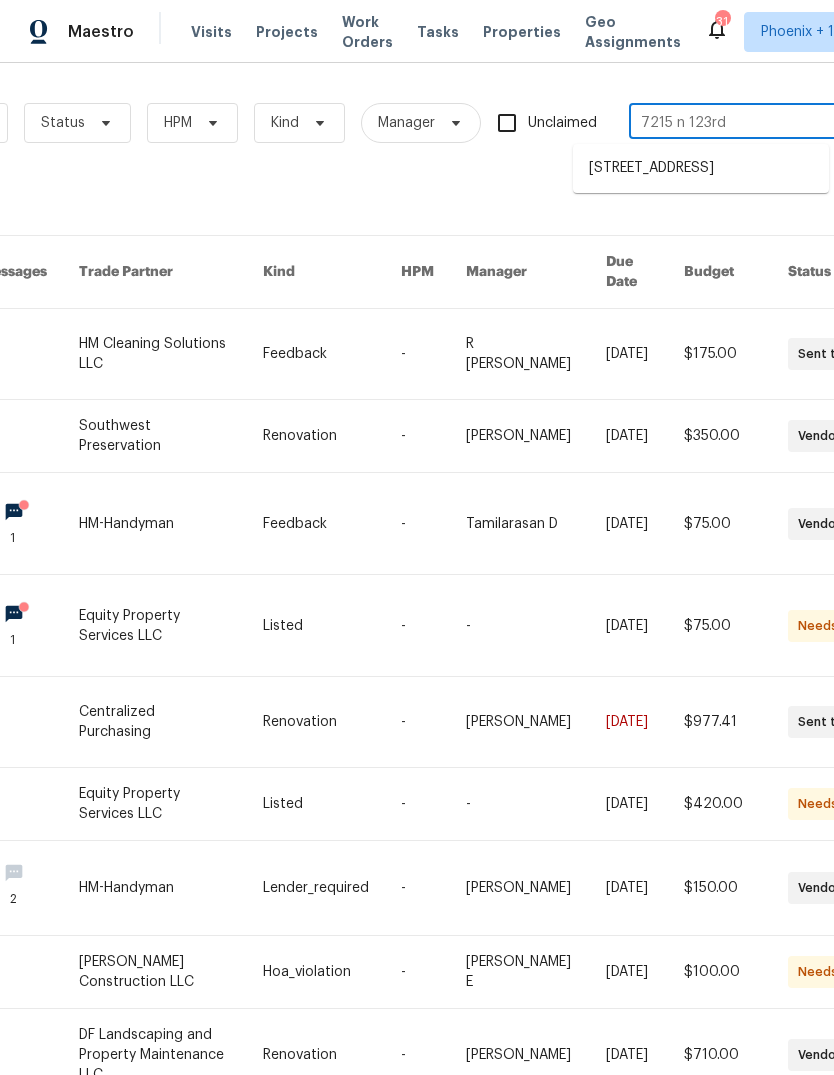 type on "7215 n 123rd" 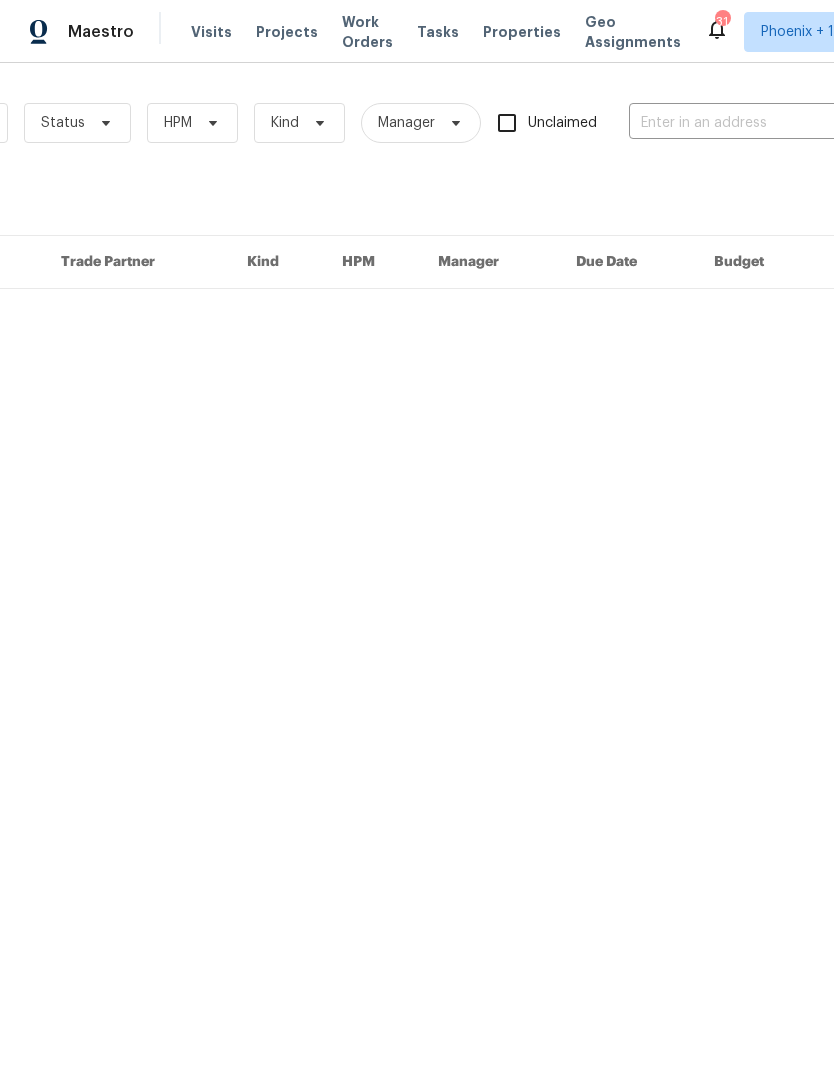 type on "7215 N 123rd Dr, Glendale, AZ 85307" 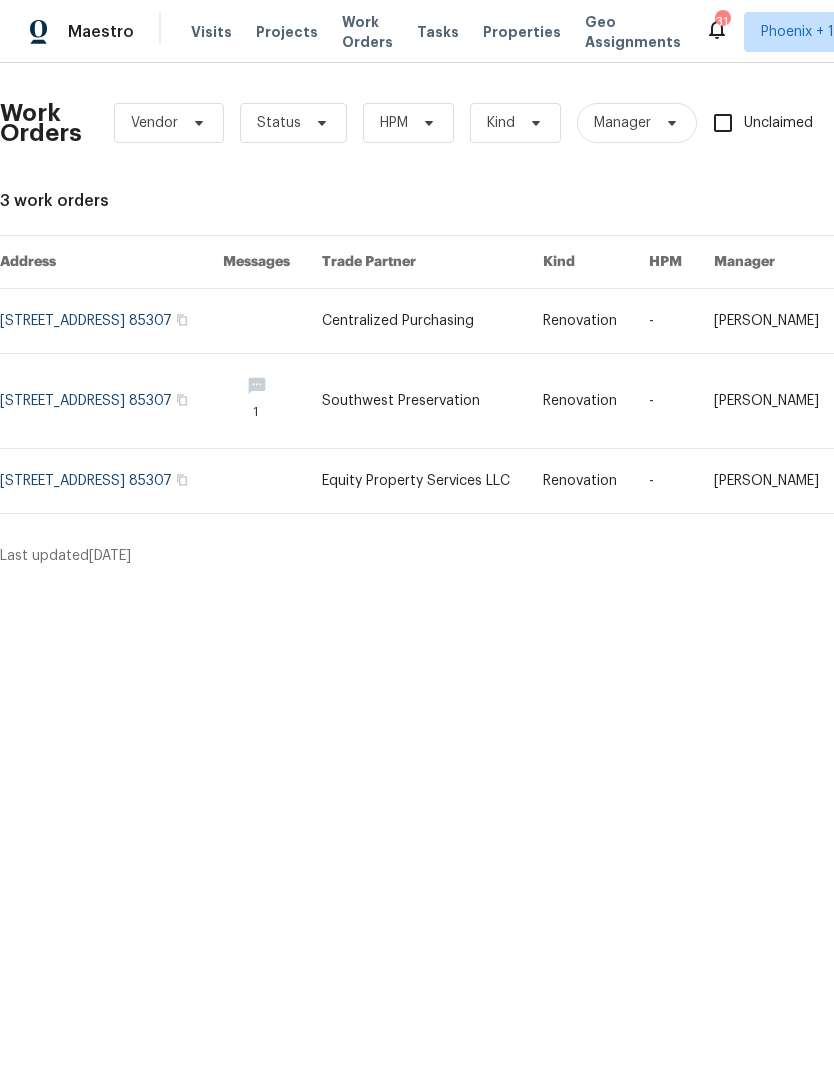 scroll, scrollTop: 0, scrollLeft: 0, axis: both 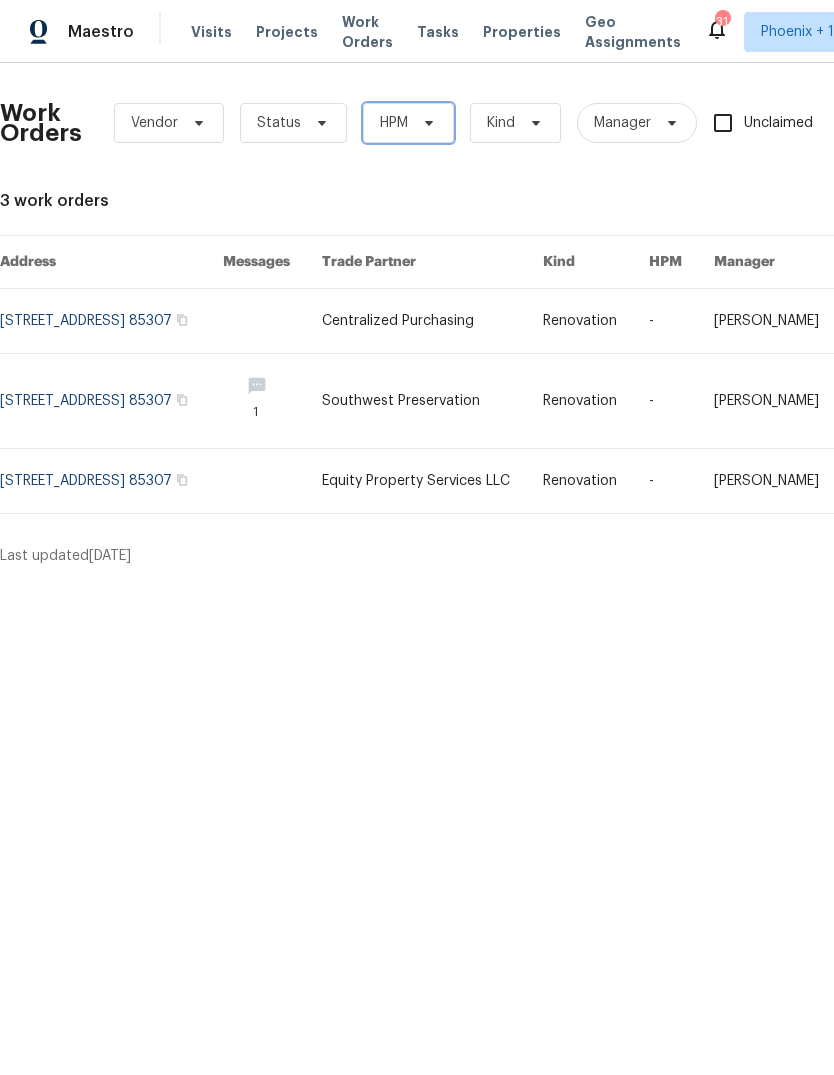 click on "HPM" at bounding box center (394, 123) 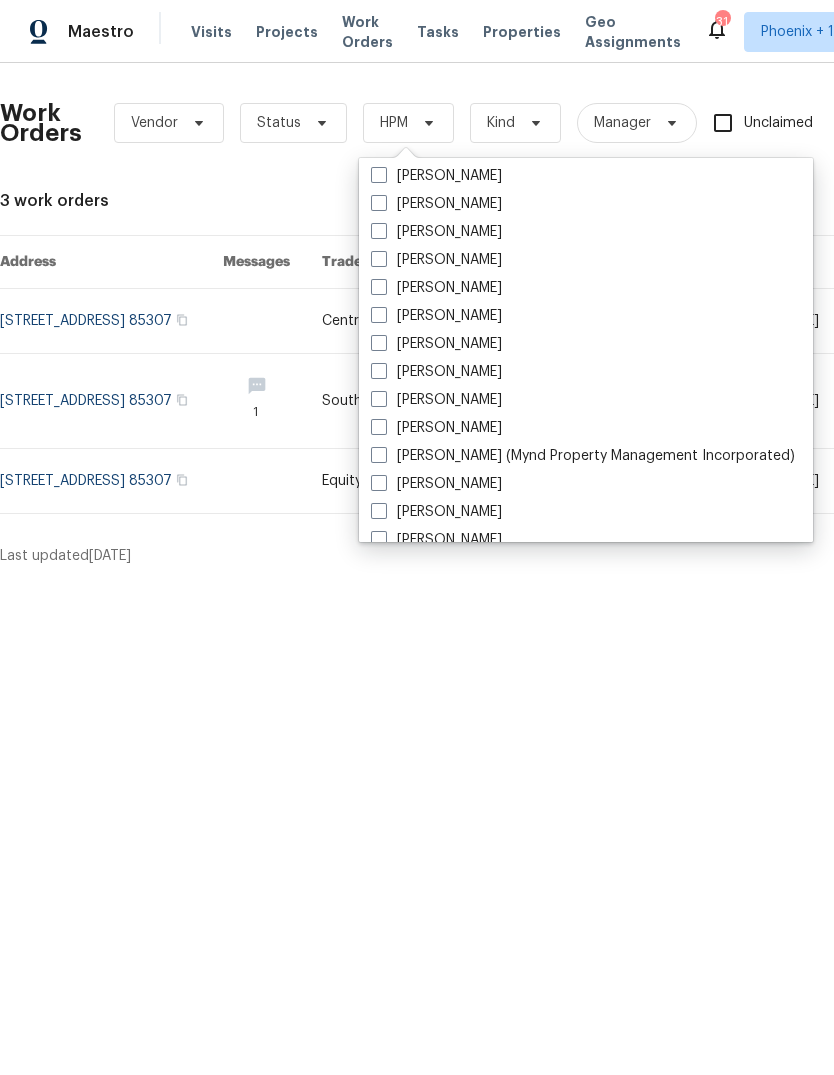 scroll, scrollTop: 173, scrollLeft: 0, axis: vertical 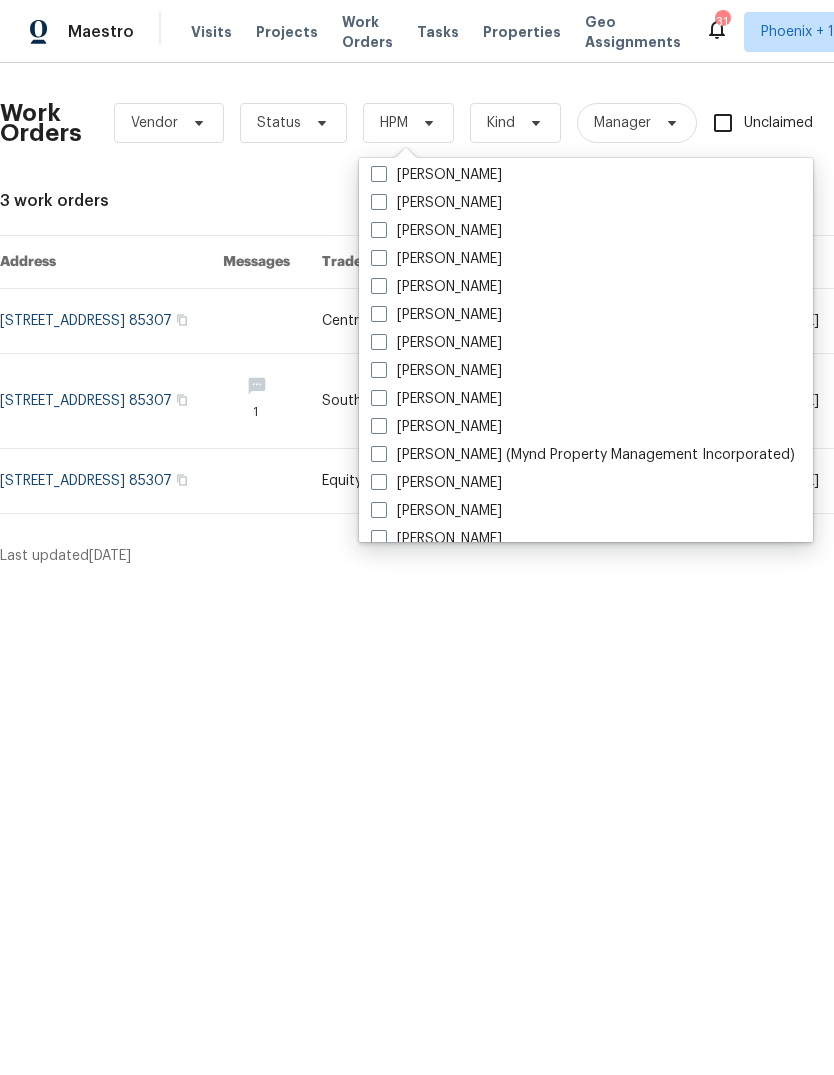 click at bounding box center [379, 538] 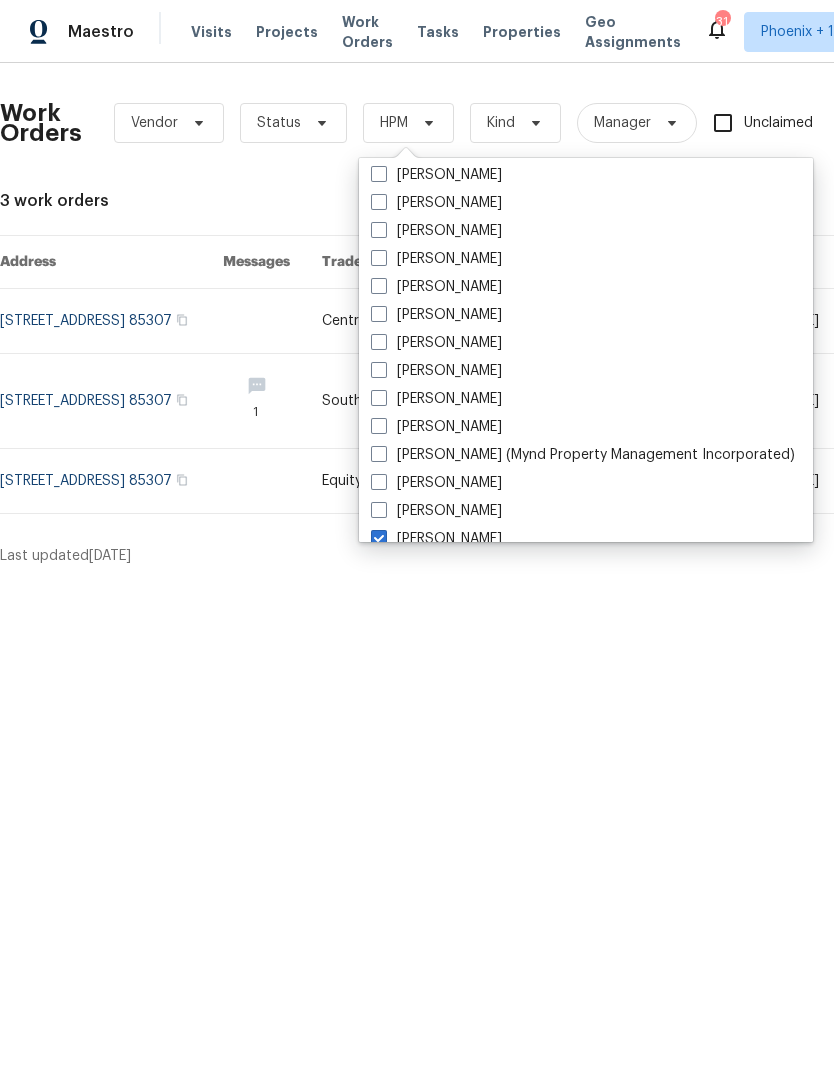 checkbox on "true" 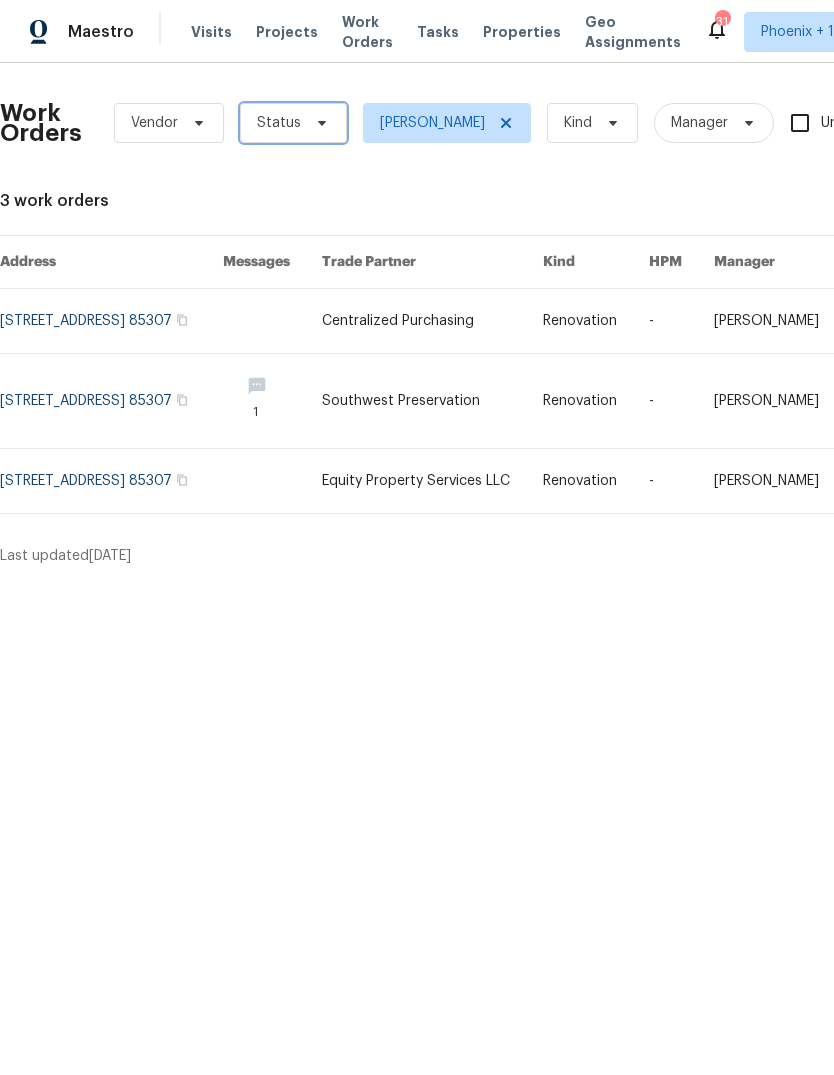click on "Status" at bounding box center [293, 123] 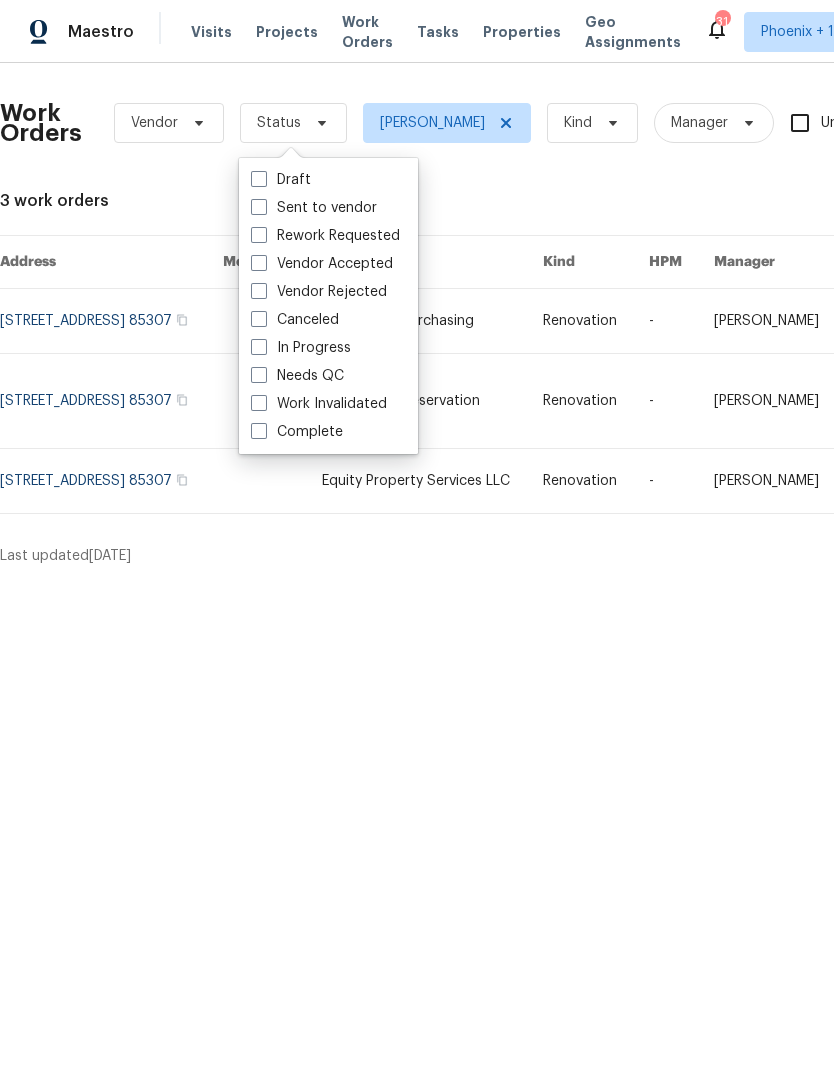 click at bounding box center (259, 375) 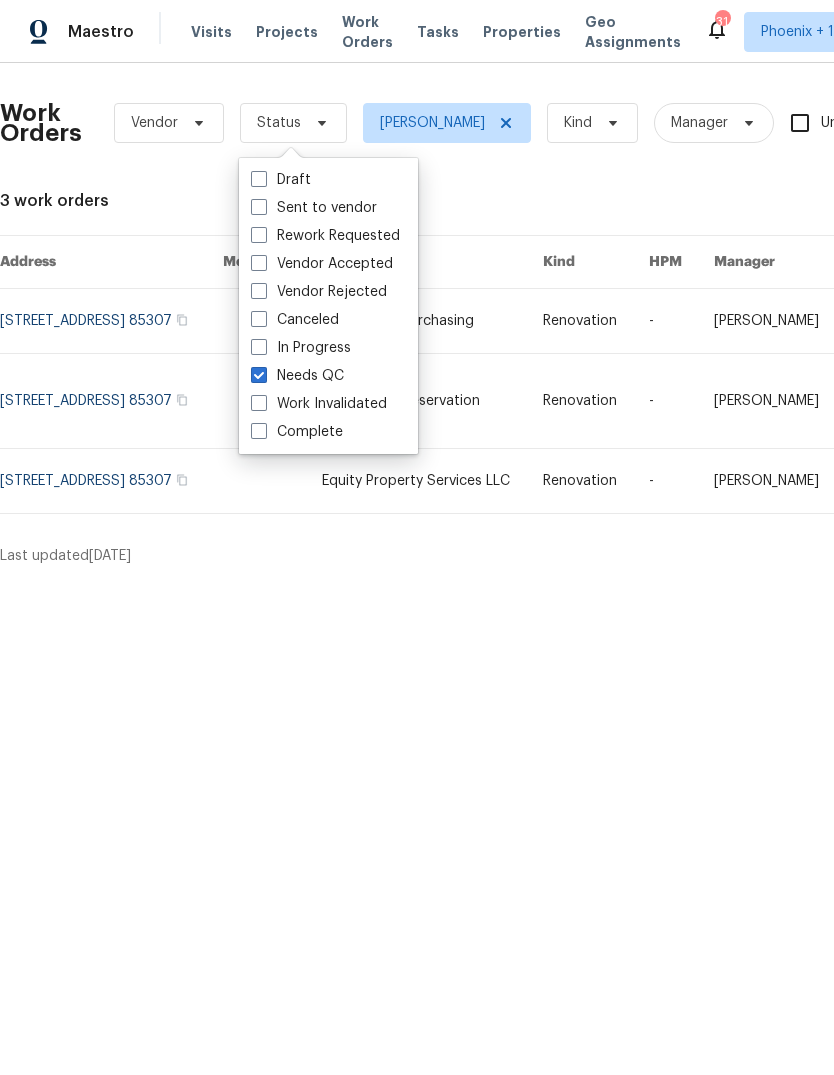 checkbox on "true" 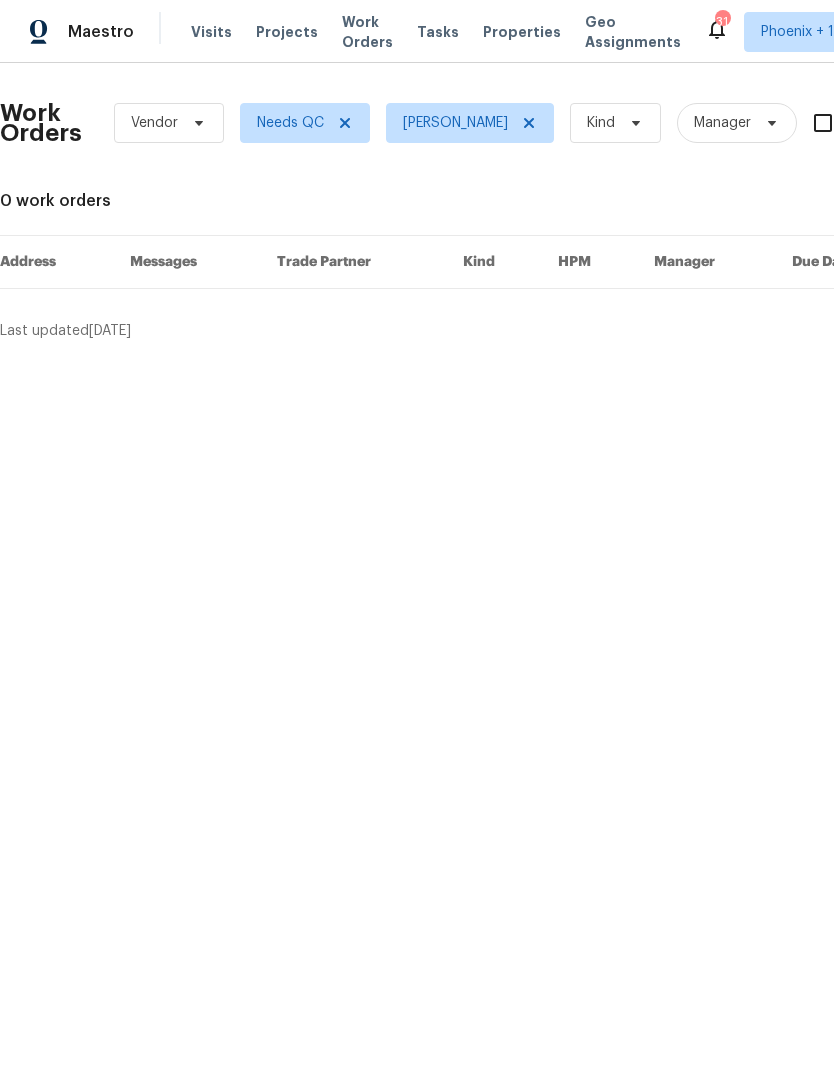 click on "Maestro" at bounding box center [67, 32] 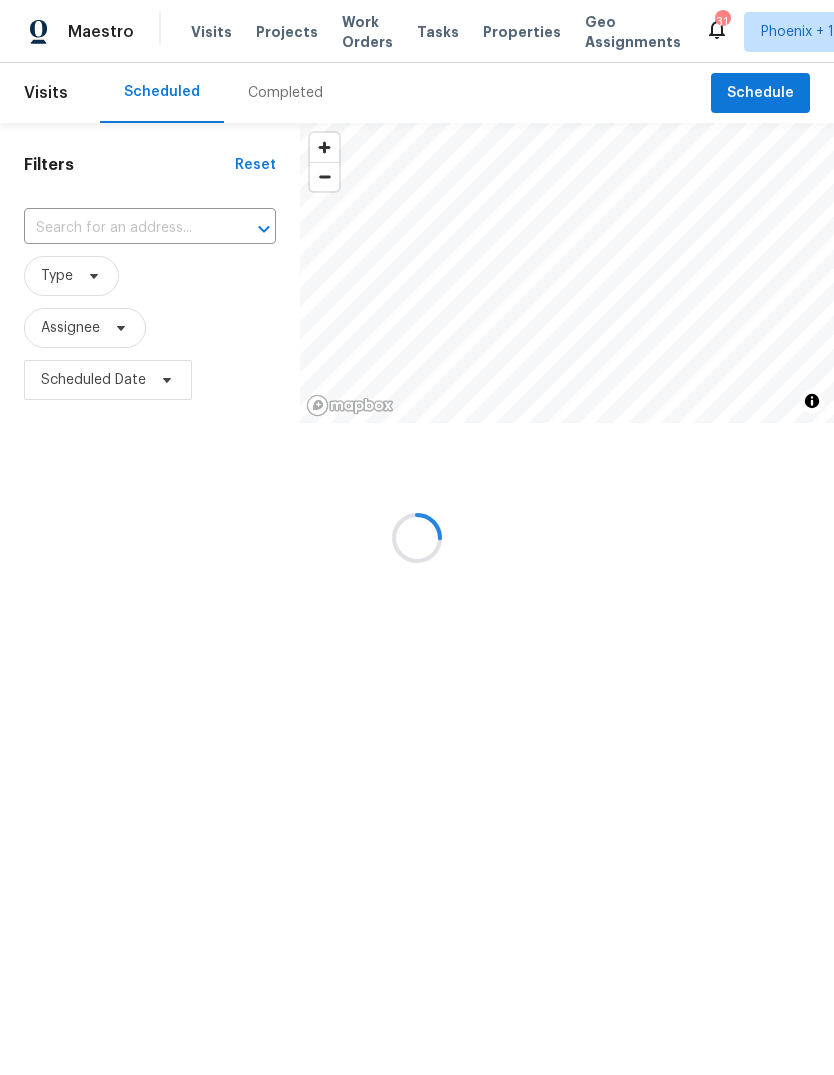 scroll, scrollTop: 0, scrollLeft: 0, axis: both 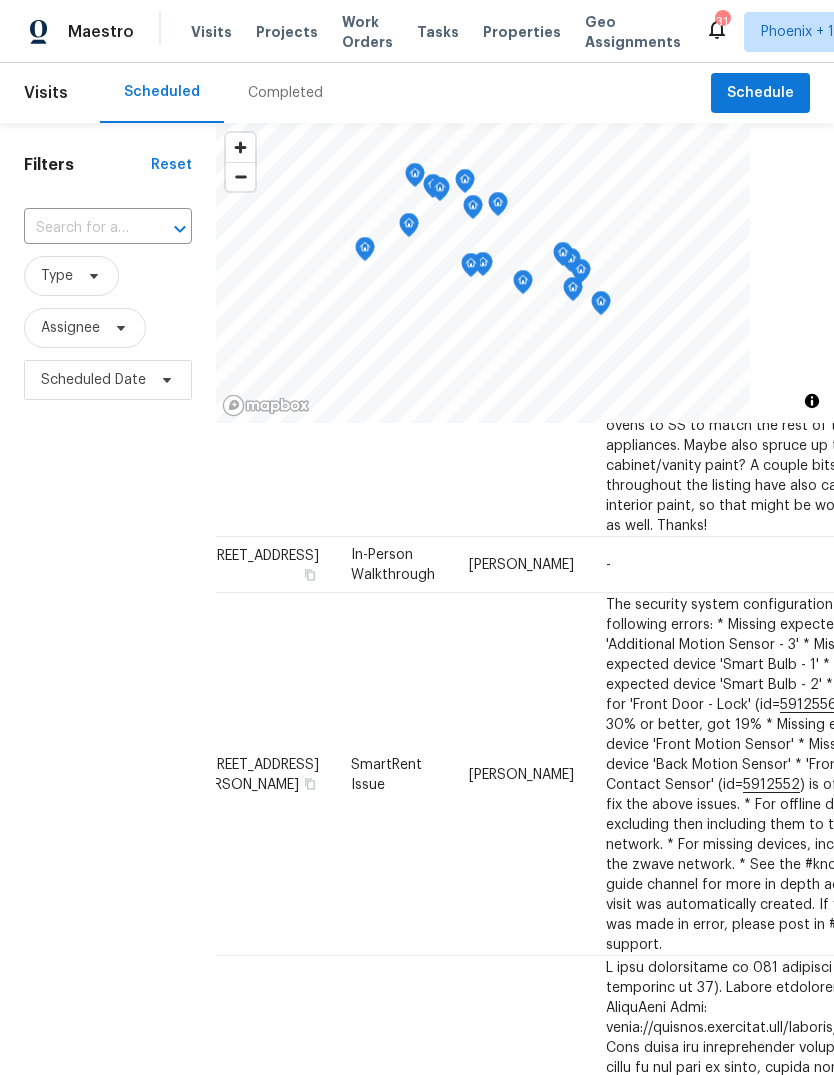 click at bounding box center (80, 228) 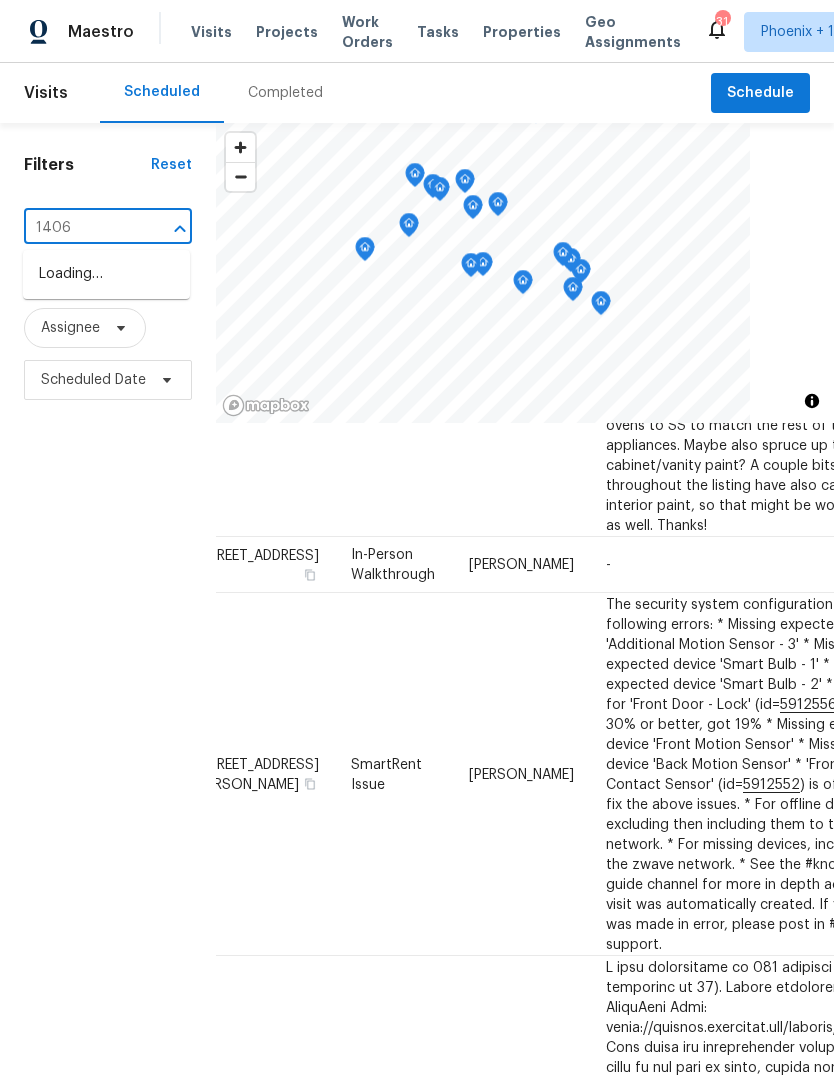 type on "14065" 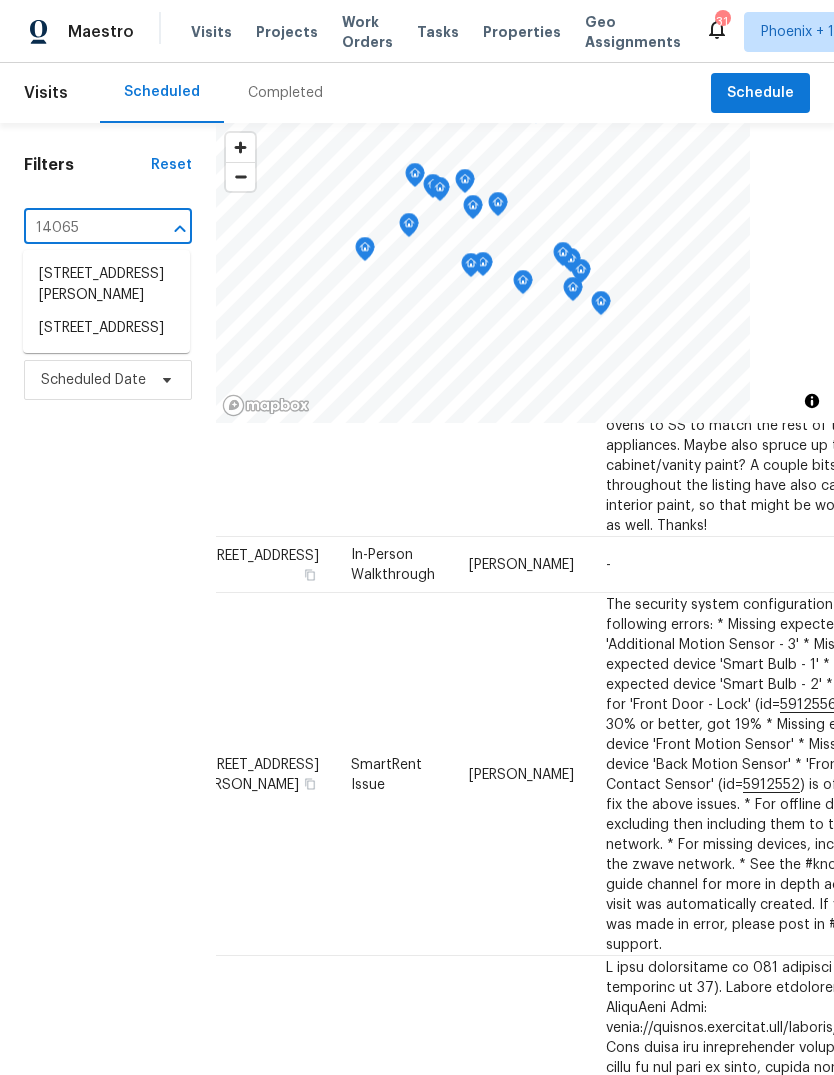 click on "[STREET_ADDRESS]" at bounding box center (106, 328) 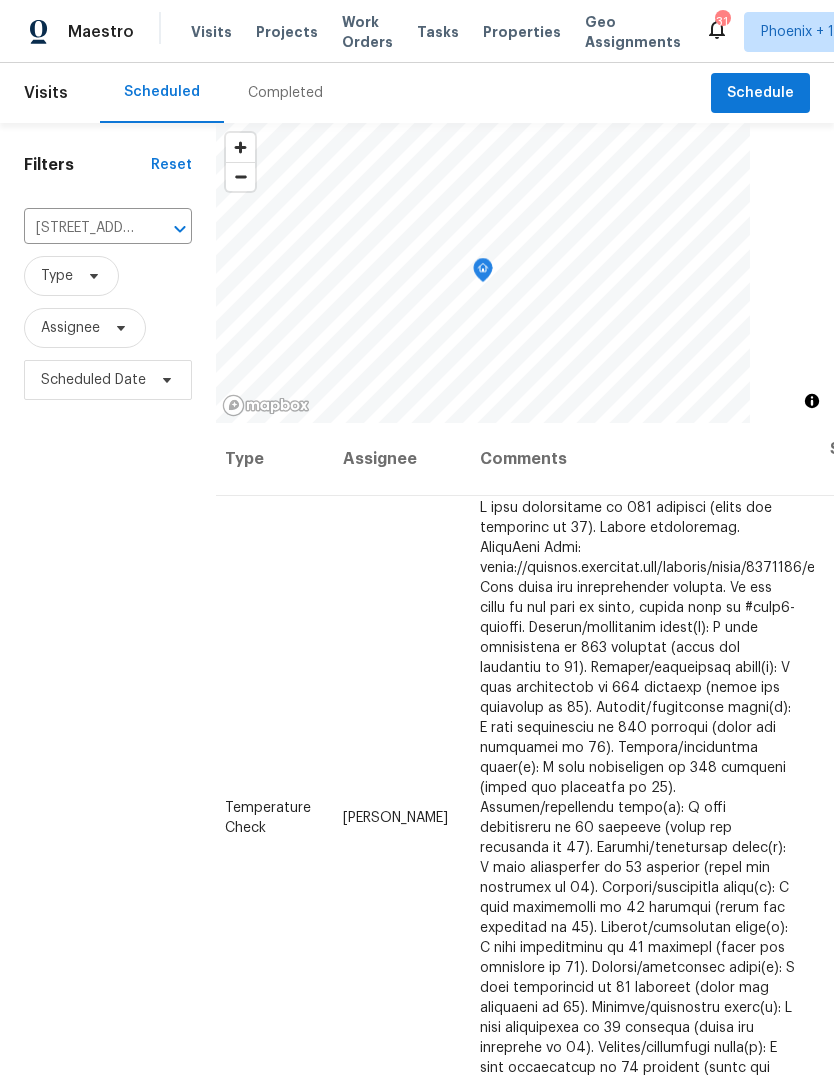 scroll, scrollTop: 0, scrollLeft: 172, axis: horizontal 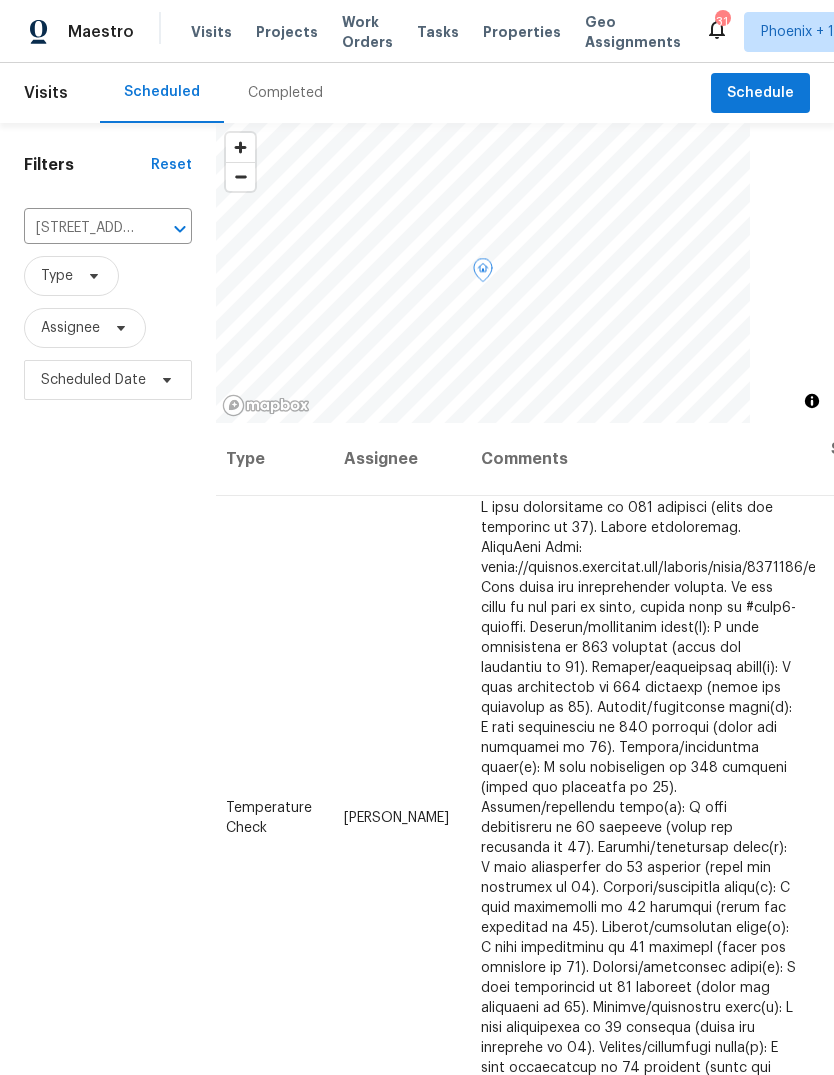 click 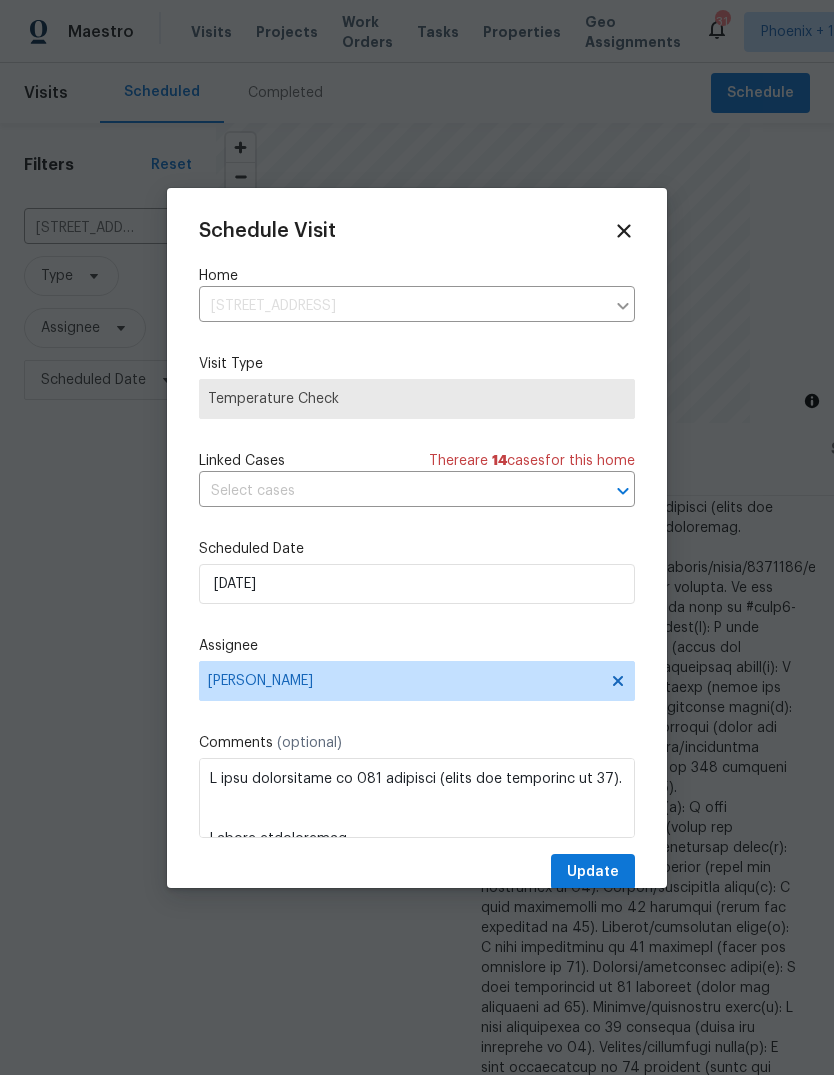 click 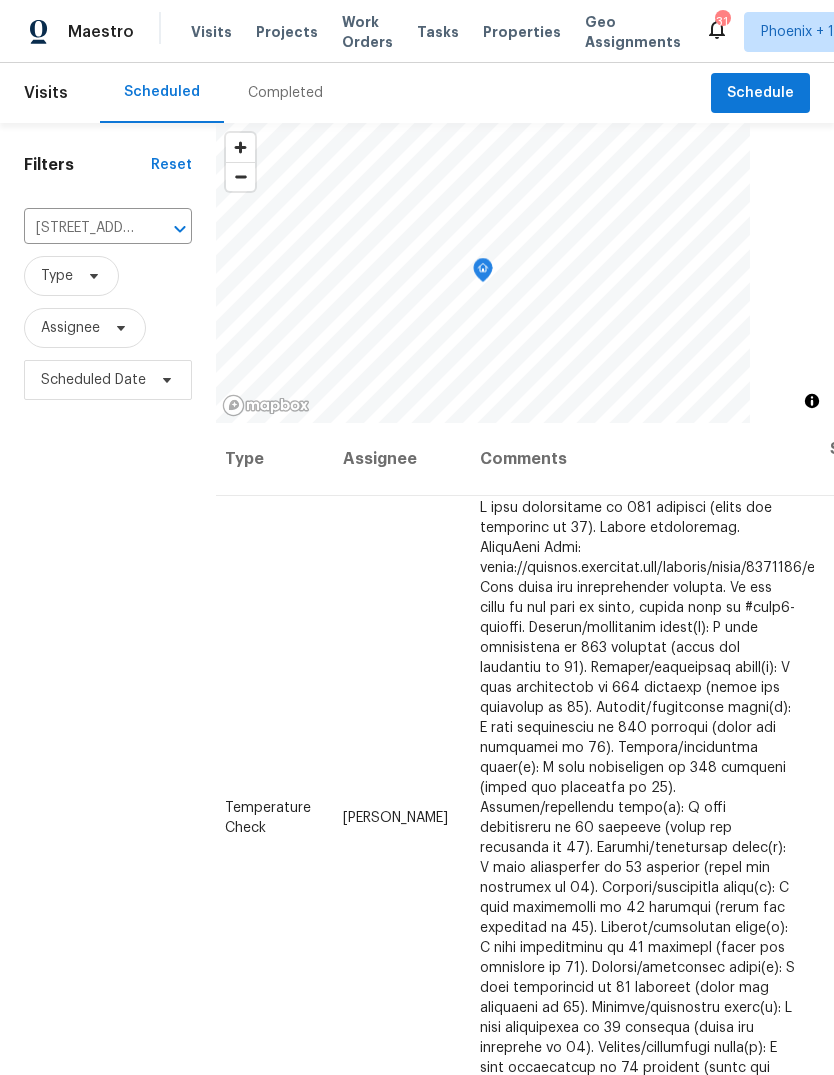 scroll, scrollTop: 0, scrollLeft: 172, axis: horizontal 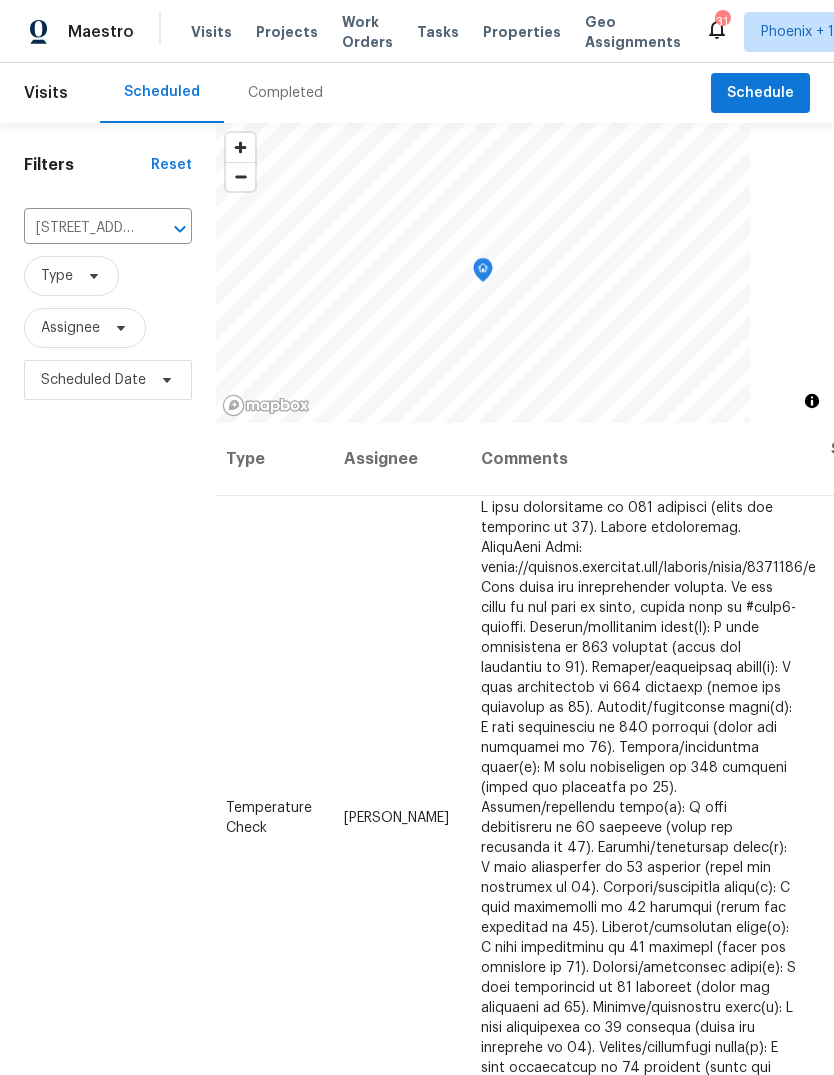 click 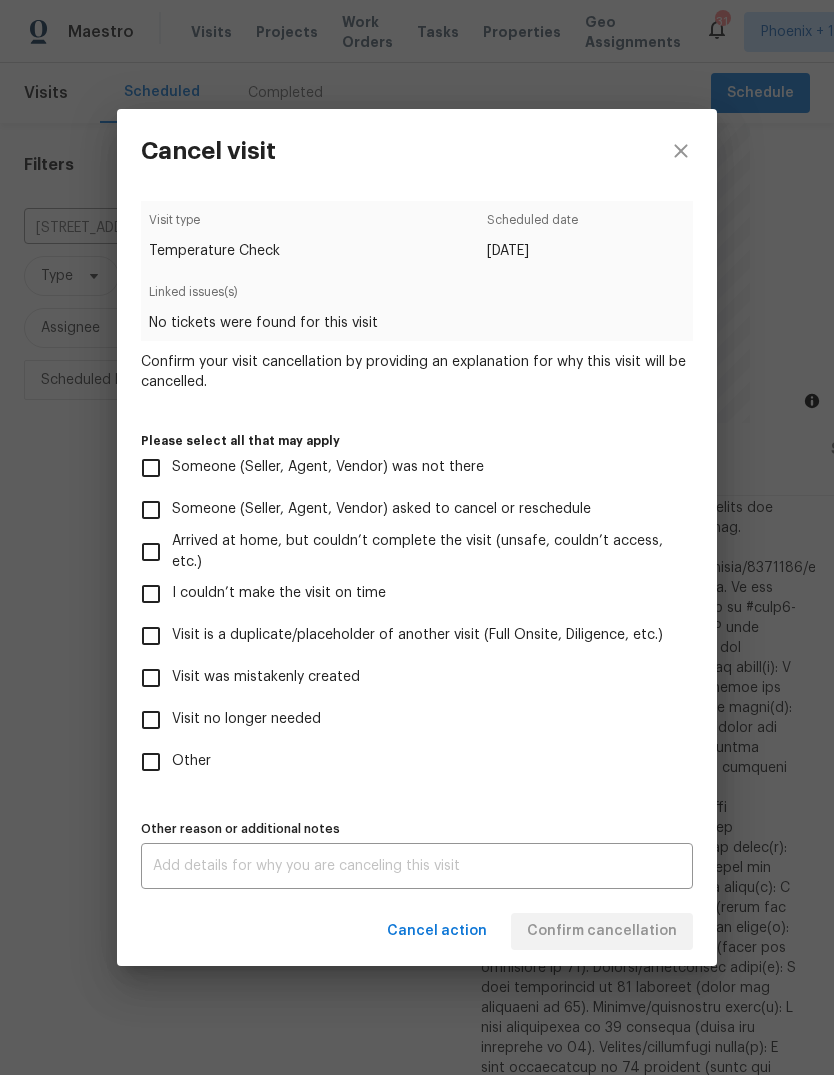 click on "Visit was mistakenly created" at bounding box center [151, 678] 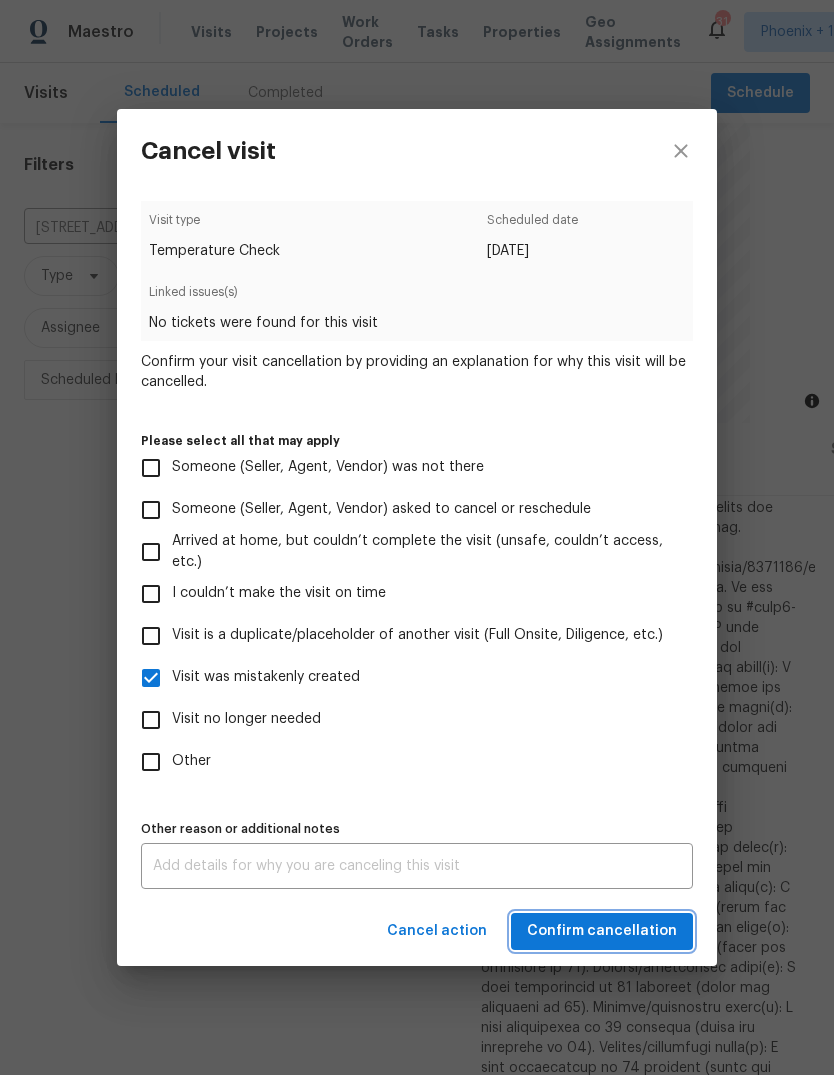 click on "Confirm cancellation" at bounding box center [602, 931] 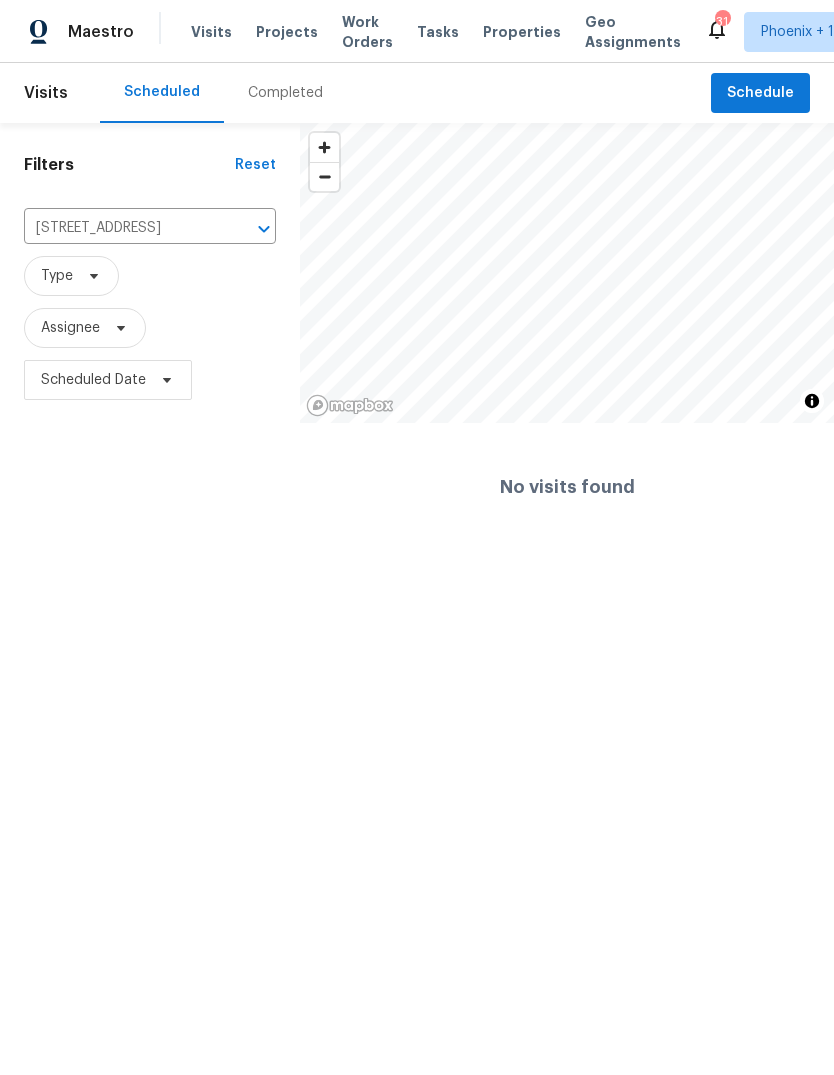 click 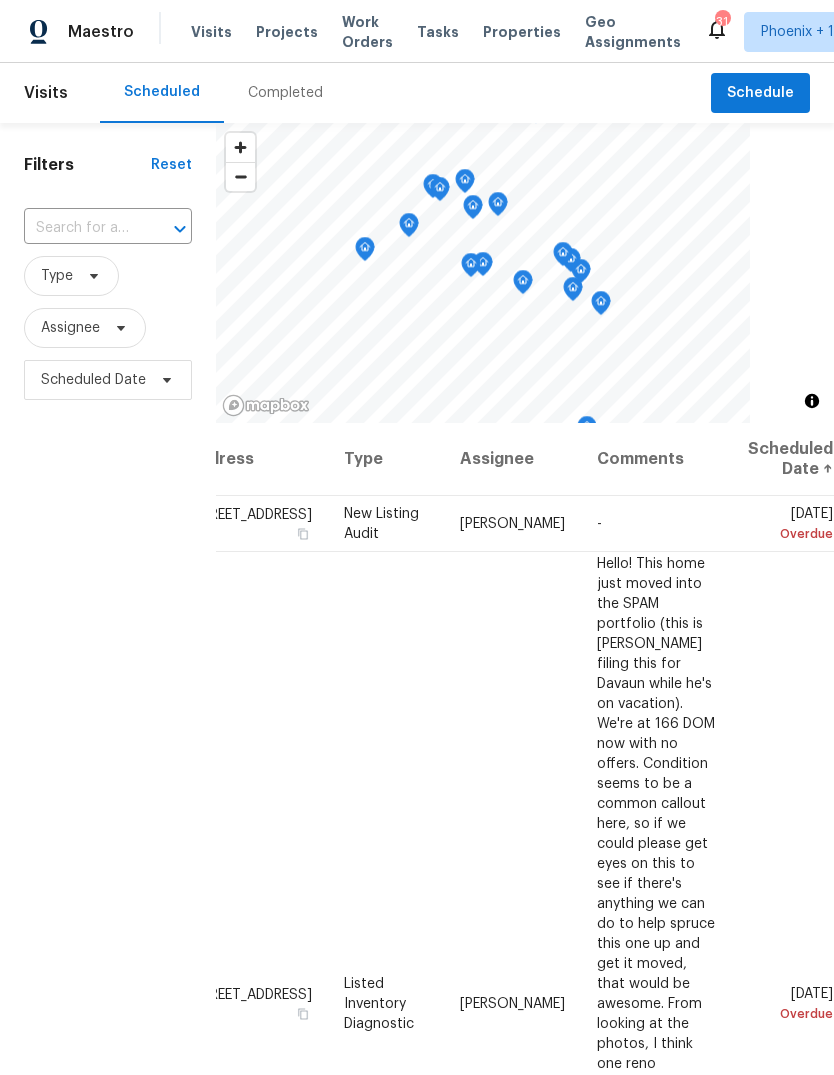 scroll, scrollTop: 0, scrollLeft: 169, axis: horizontal 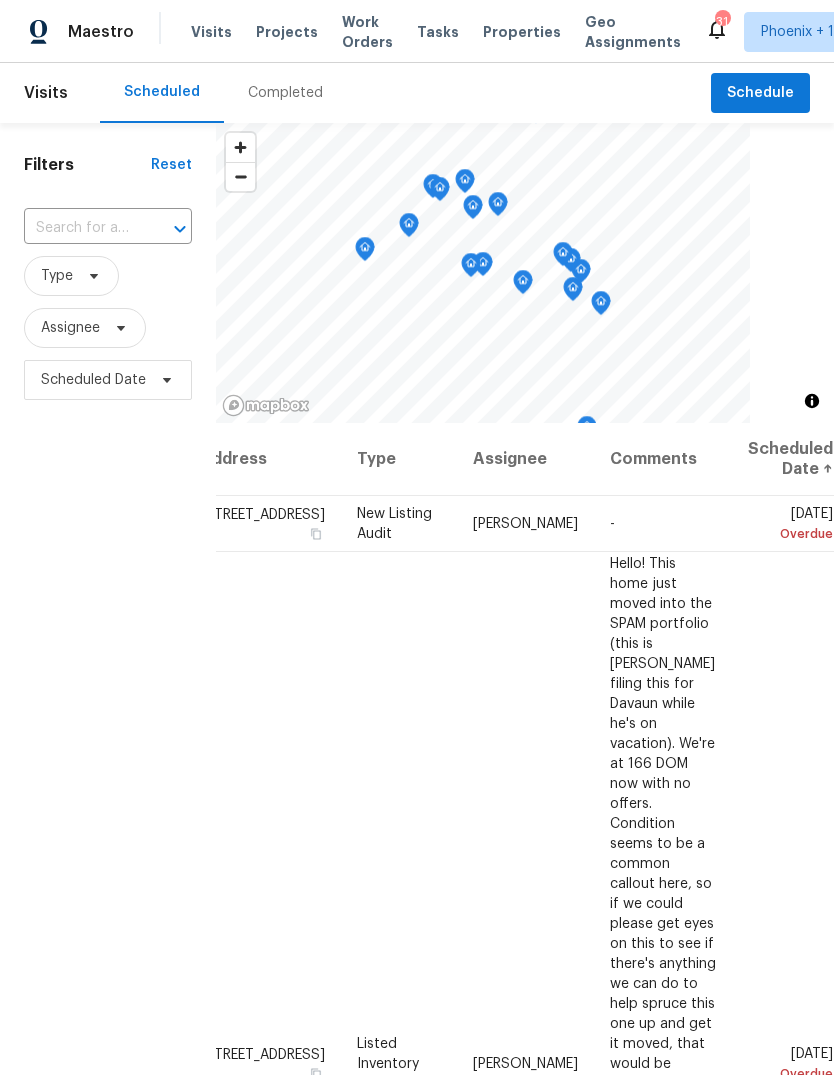click at bounding box center [80, 228] 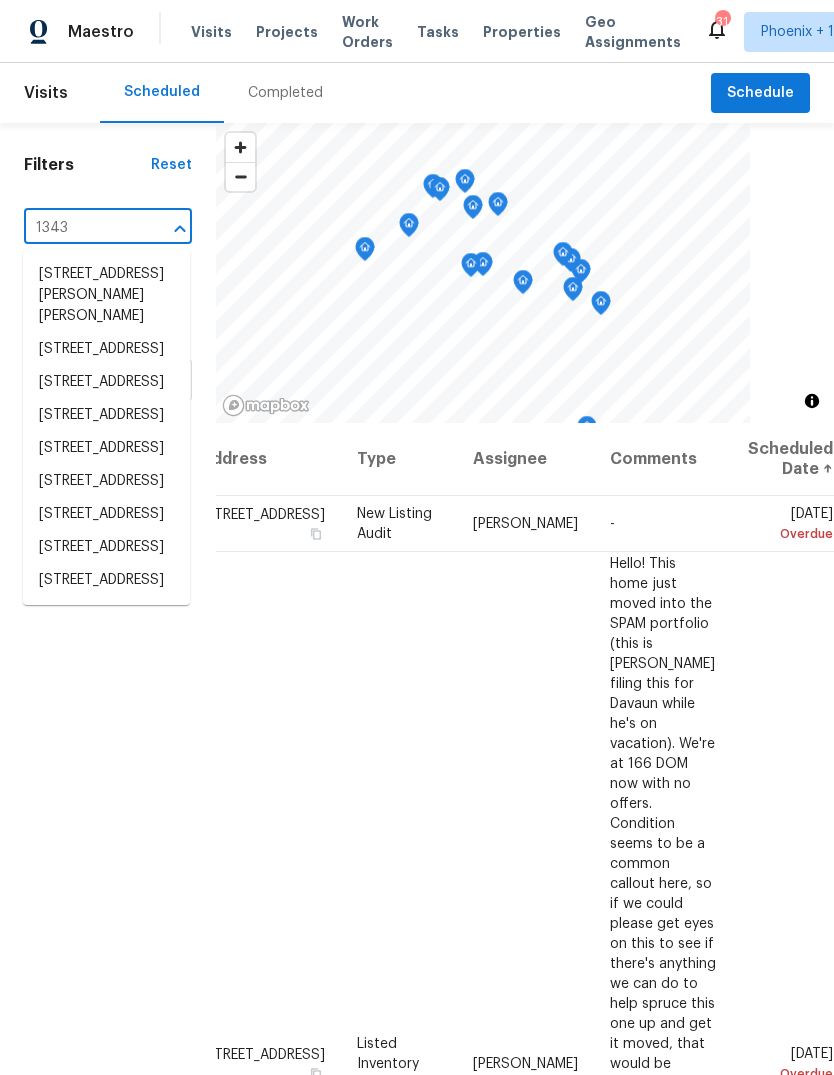 type on "13433" 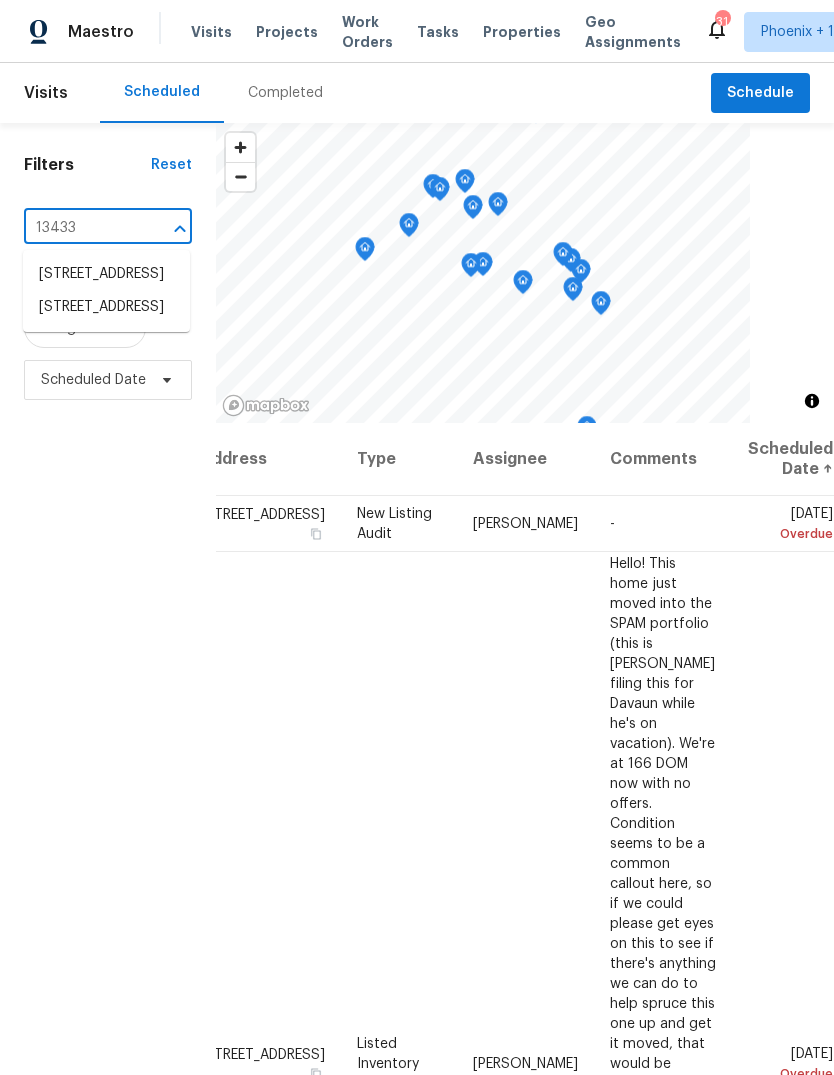 click on "[STREET_ADDRESS]" at bounding box center [106, 307] 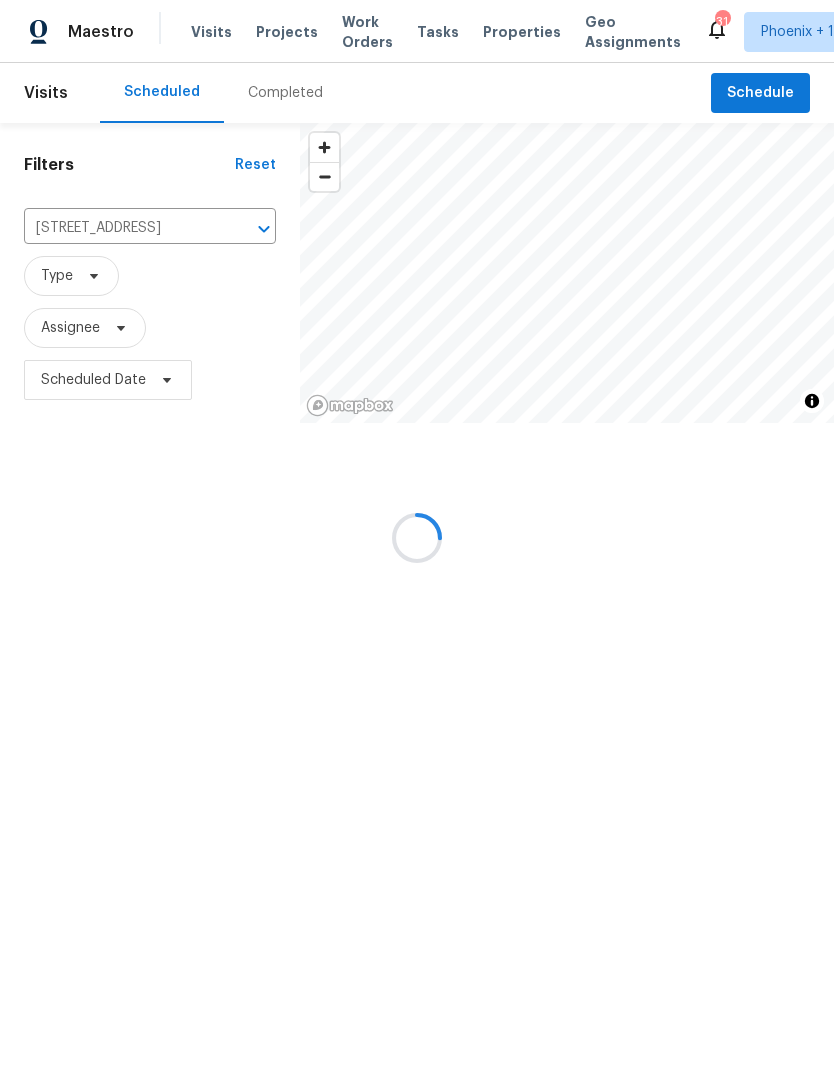 scroll, scrollTop: 0, scrollLeft: 0, axis: both 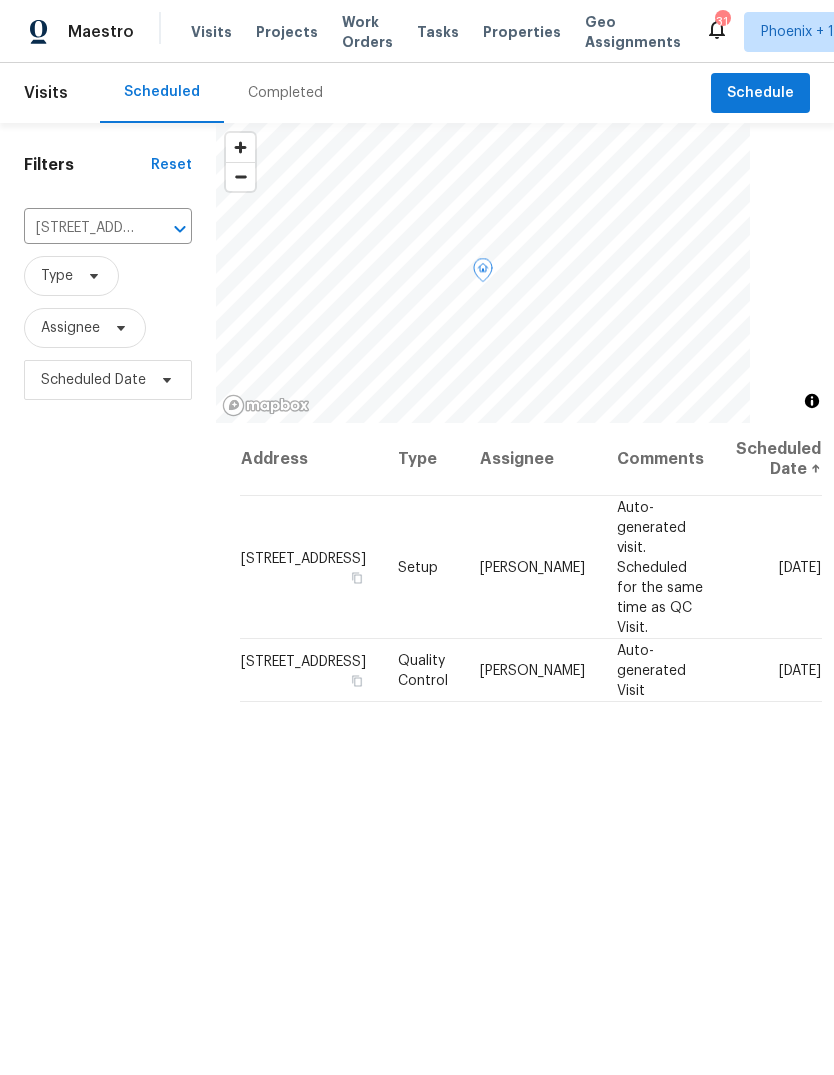 click 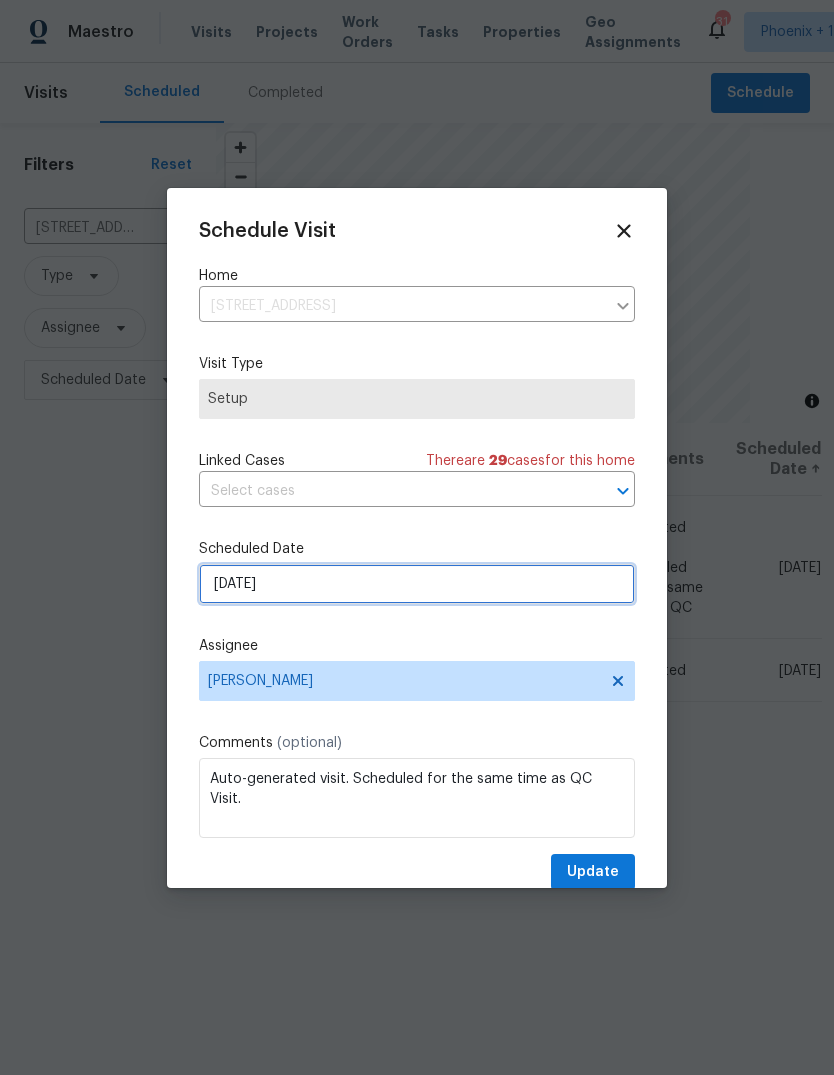 click on "[DATE]" at bounding box center (417, 584) 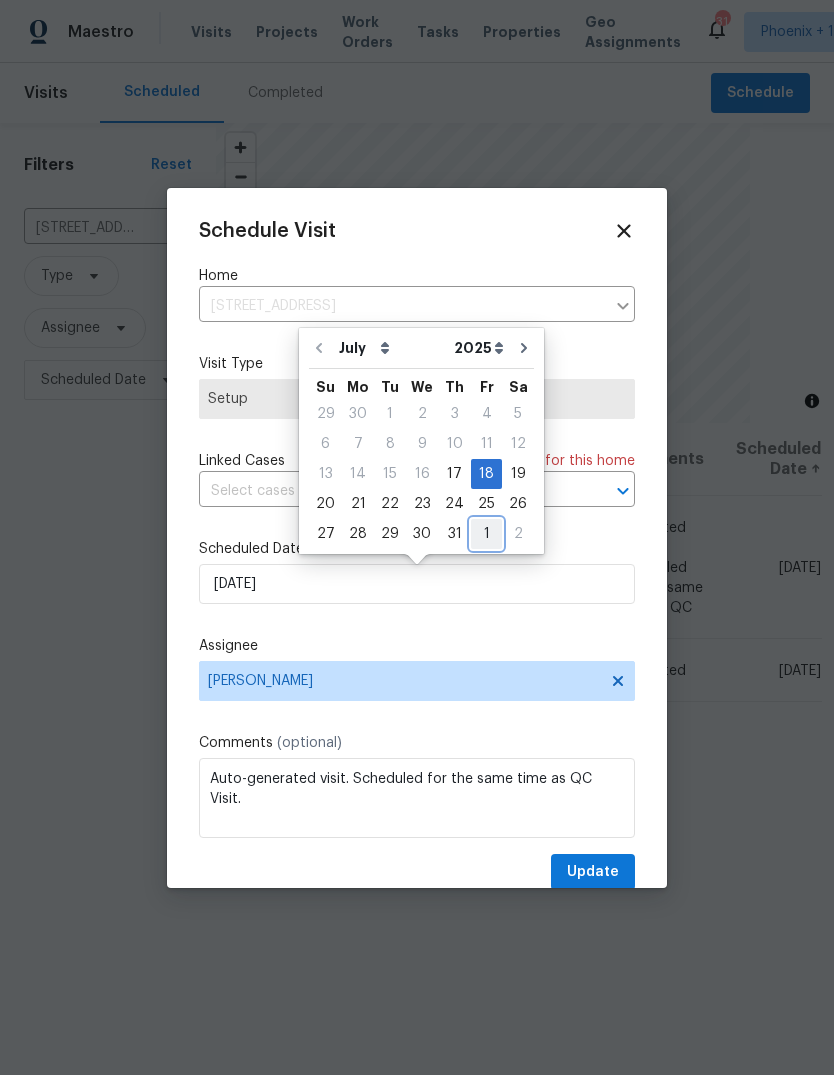 click on "1" at bounding box center (486, 534) 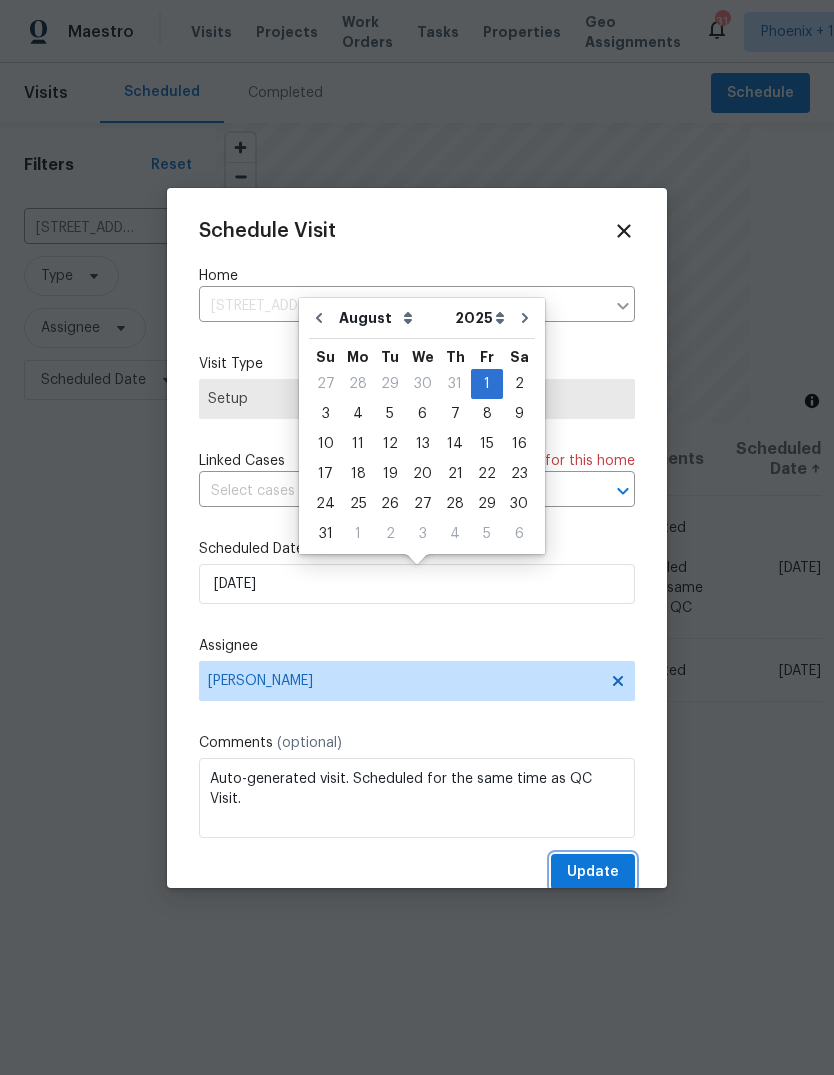 click on "Update" at bounding box center [593, 872] 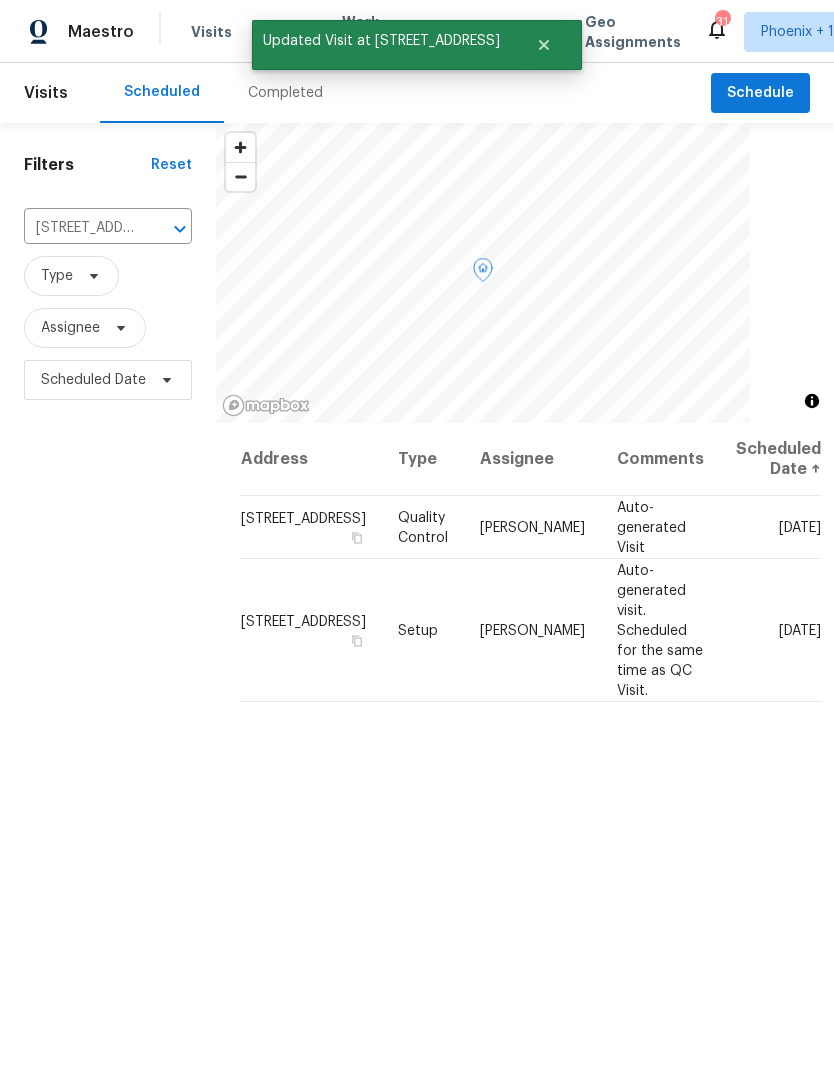 click 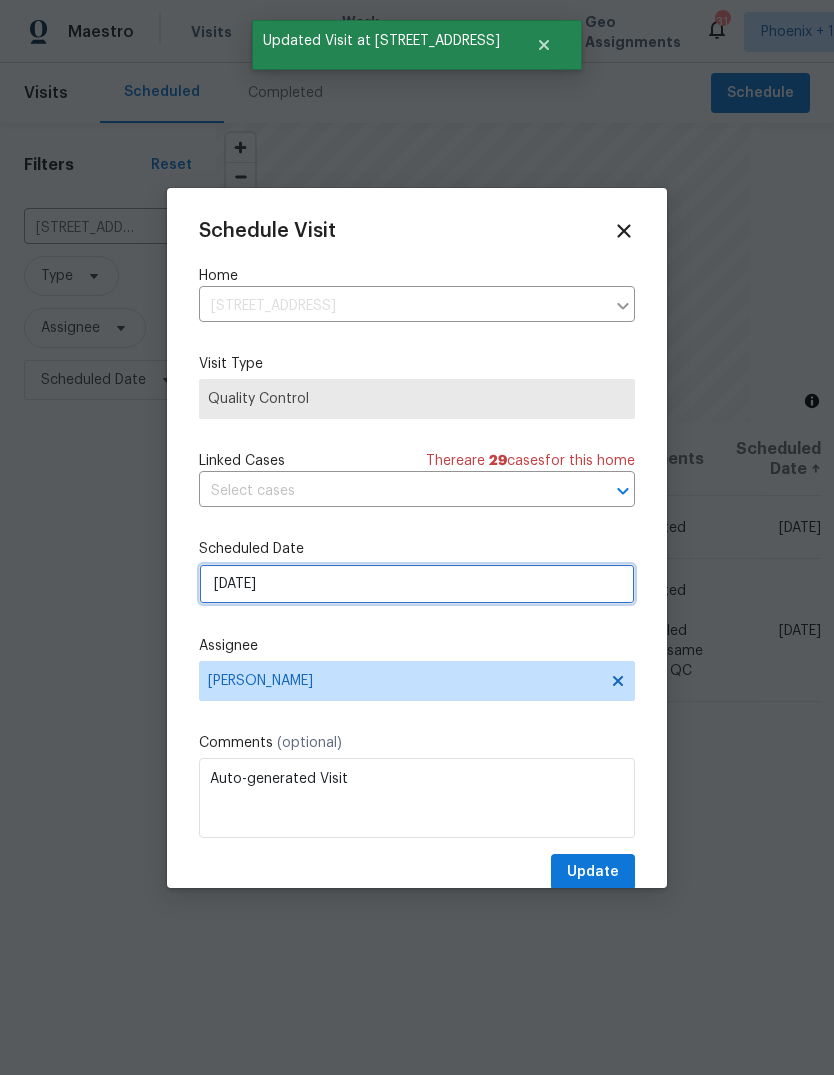 click on "[DATE]" at bounding box center (417, 584) 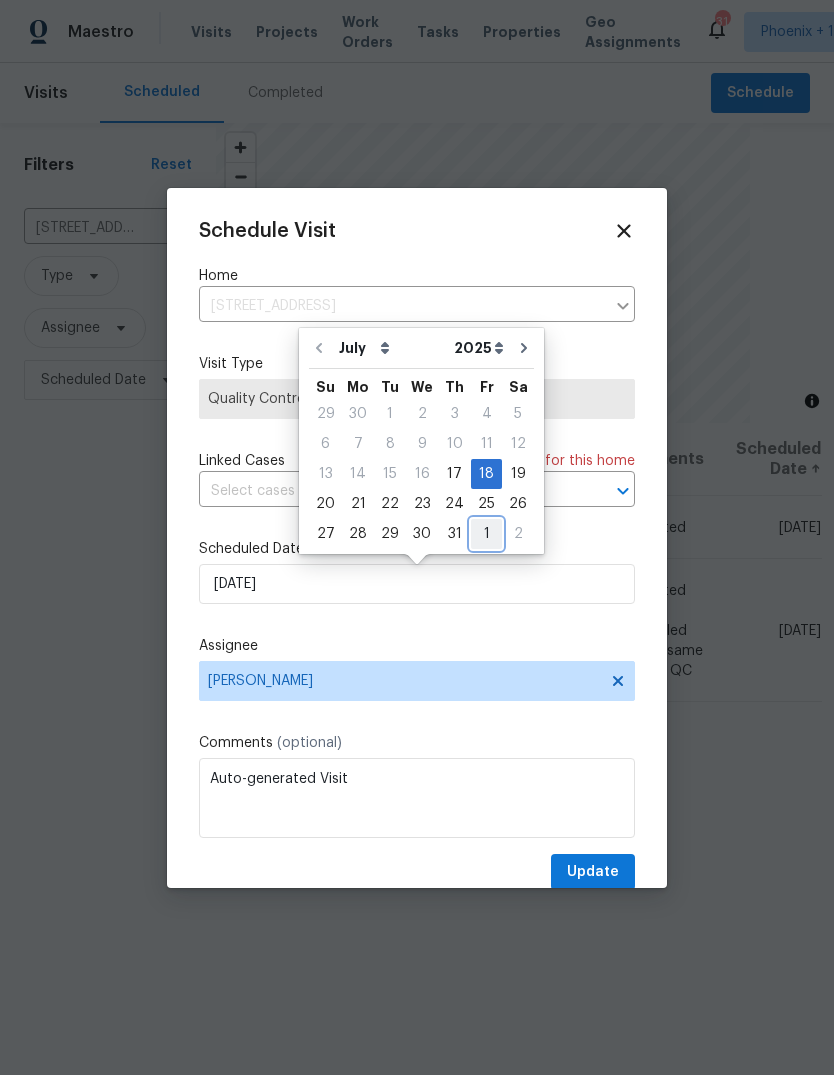click on "1" at bounding box center (486, 534) 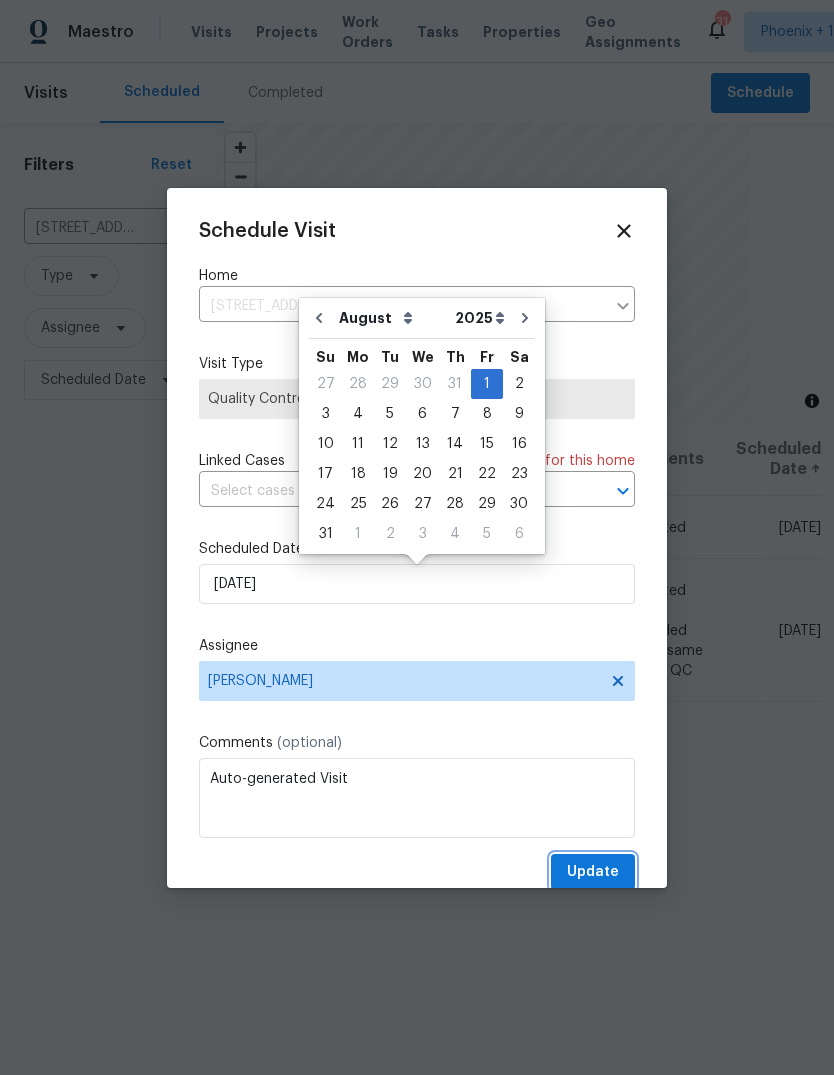 click on "Update" at bounding box center [593, 872] 